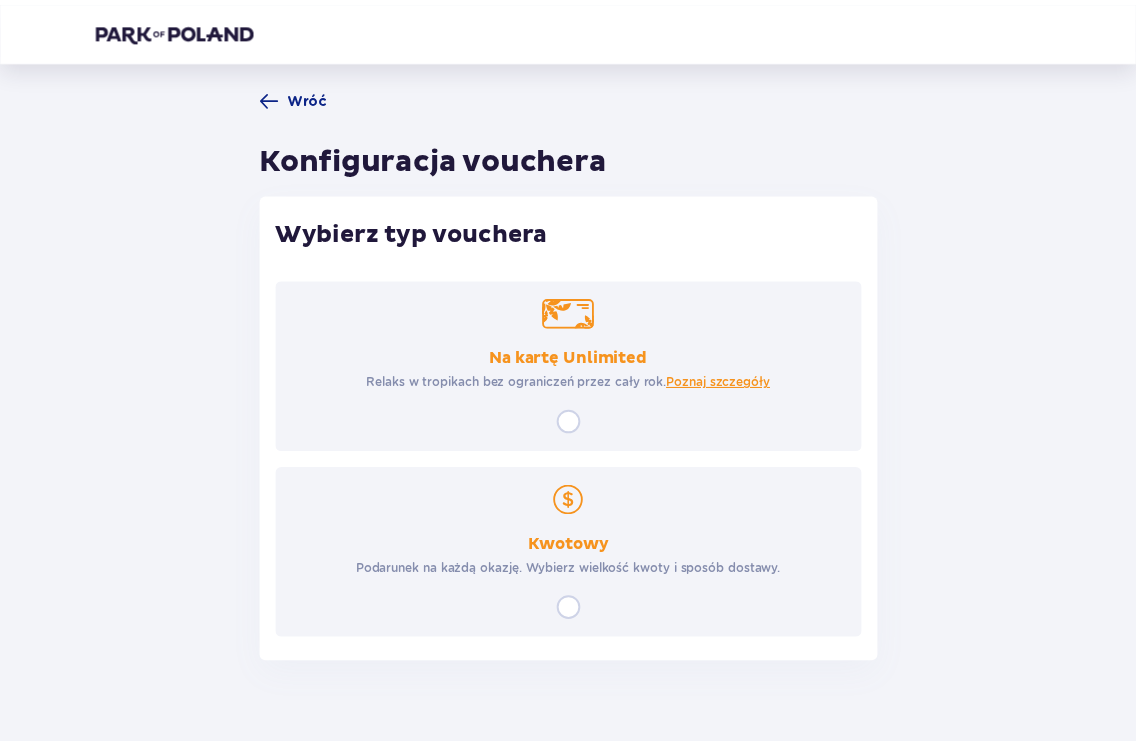 scroll, scrollTop: 0, scrollLeft: 0, axis: both 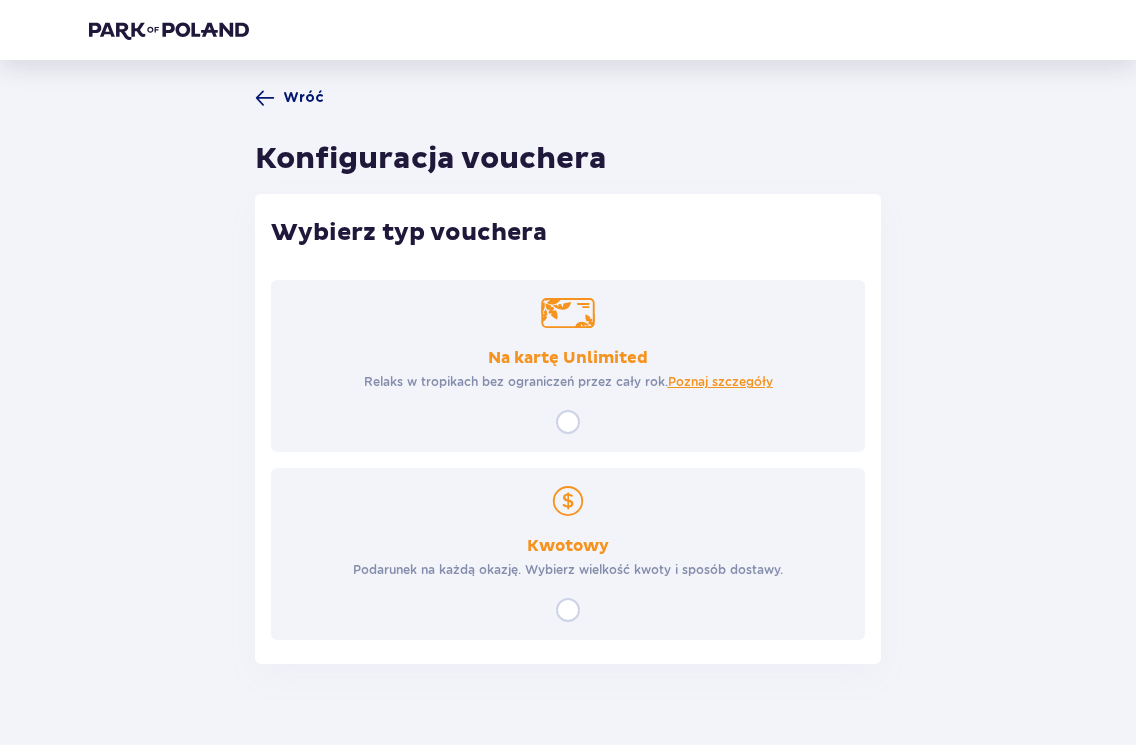 click on "Wróć Konfiguracja vouchera Wybierz typ vouchera Na kartę Unlimited Relaks w tropikach bez ograniczeń przez cały rok.  Poznaj szczegóły Kwotowy Podarunek na każdą okazję. Wybierz wielkość kwoty i sposób dostawy." at bounding box center (568, 376) 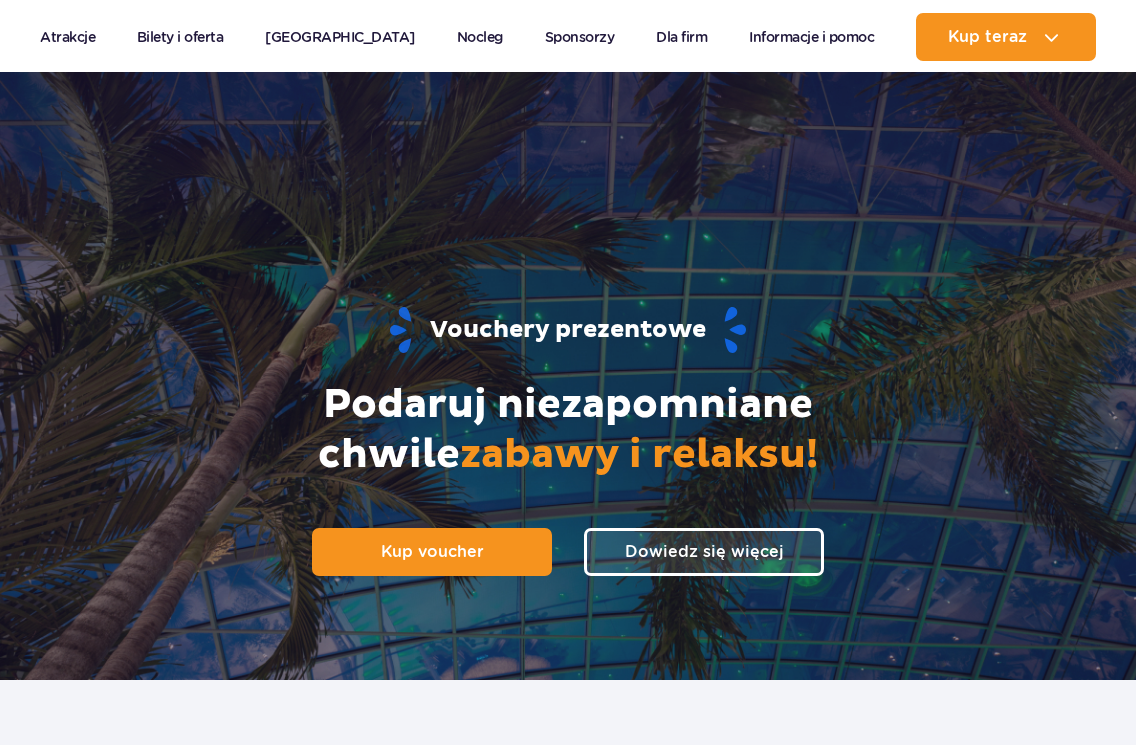 scroll, scrollTop: 637, scrollLeft: 0, axis: vertical 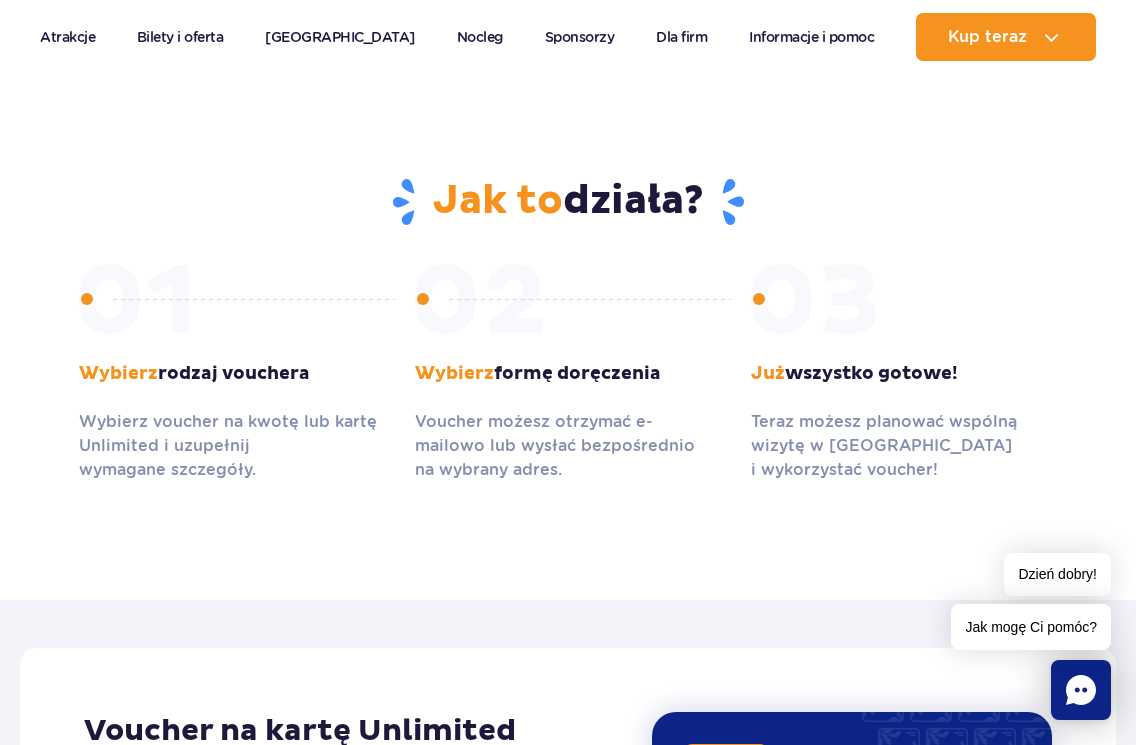 drag, startPoint x: 980, startPoint y: 17, endPoint x: 987, endPoint y: 8, distance: 11.401754 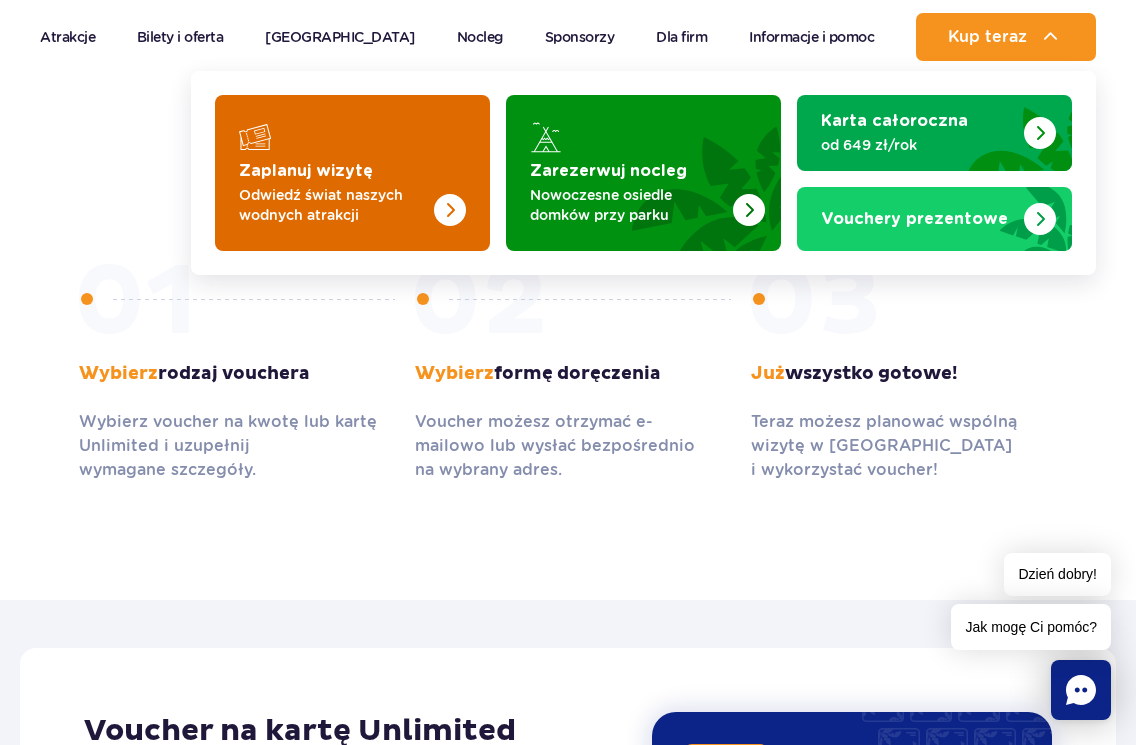 click at bounding box center [352, 173] 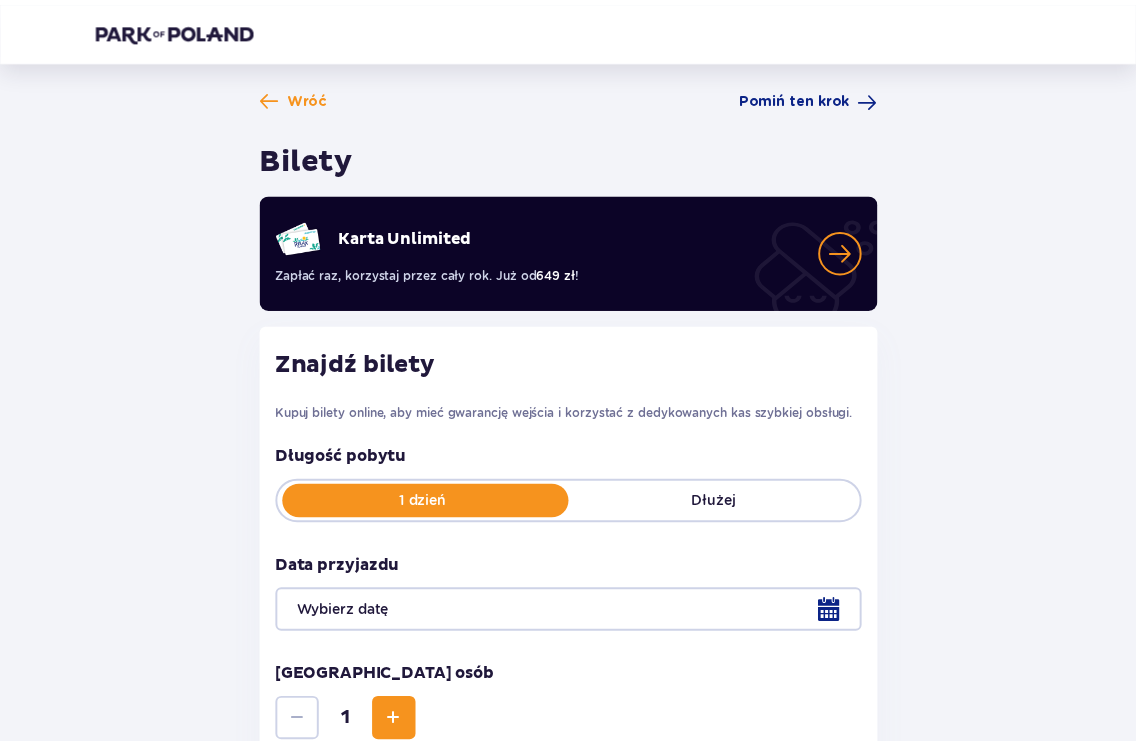 scroll, scrollTop: 0, scrollLeft: 0, axis: both 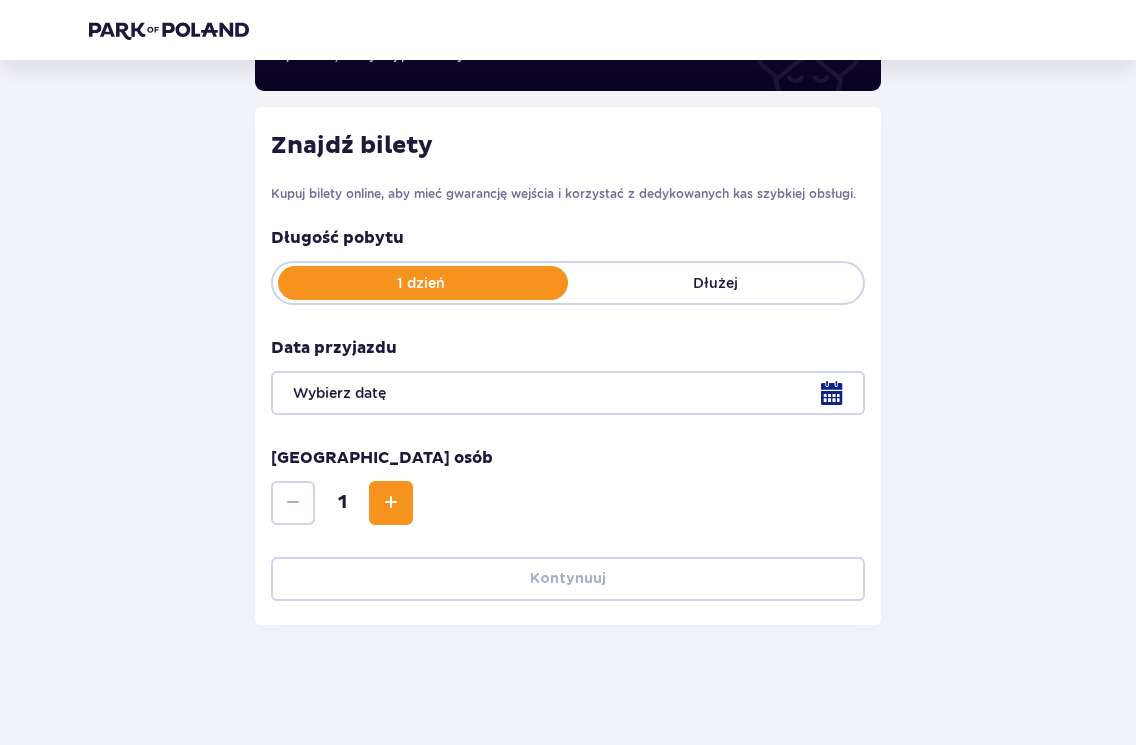 click at bounding box center [568, 393] 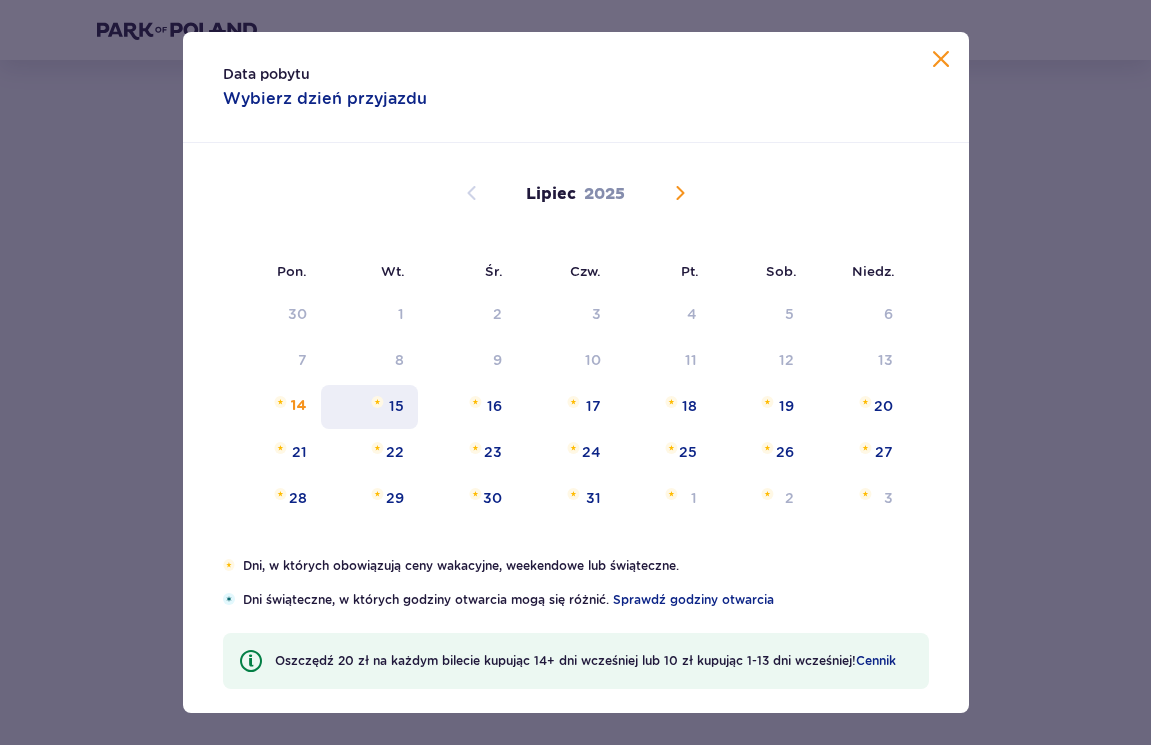 click on "15" at bounding box center [369, 407] 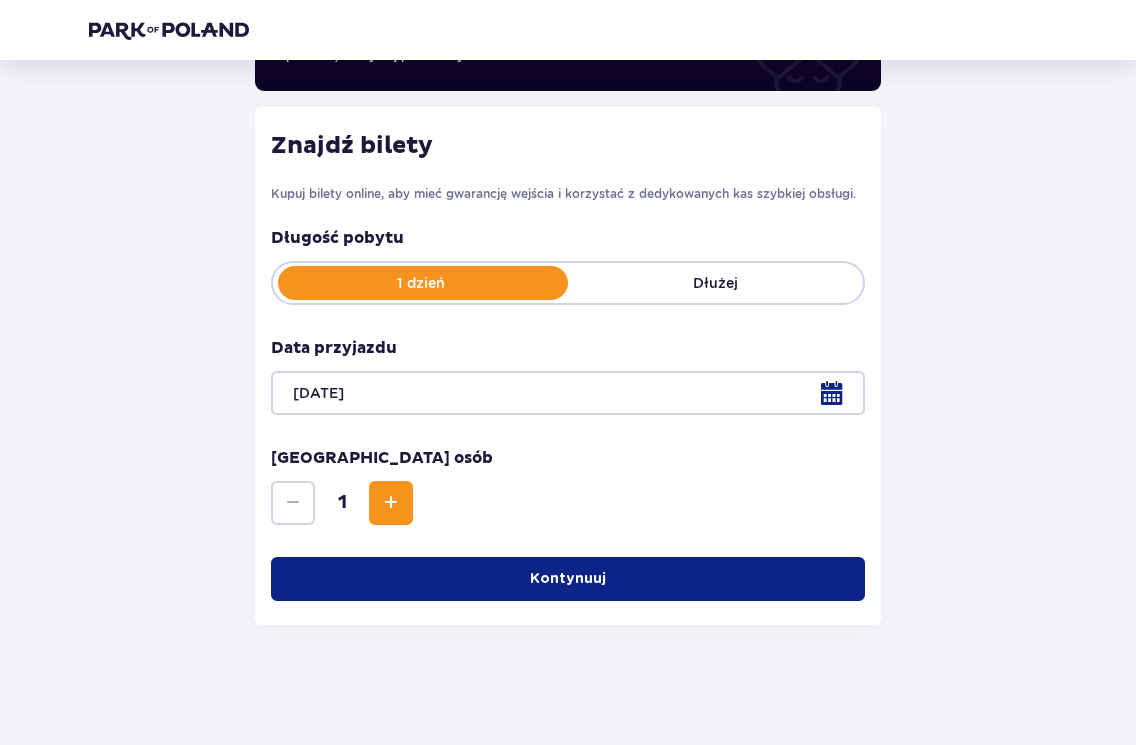 click on "Znajdź bilety Kupuj bilety online, aby mieć gwarancję wejścia i korzystać z dedykowanych kas szybkiej obsługi. Długość pobytu 1 dzień Dłużej Data przyjazdu 15.07.25 Liczba osób 1 Kontynuuj" at bounding box center [568, 366] 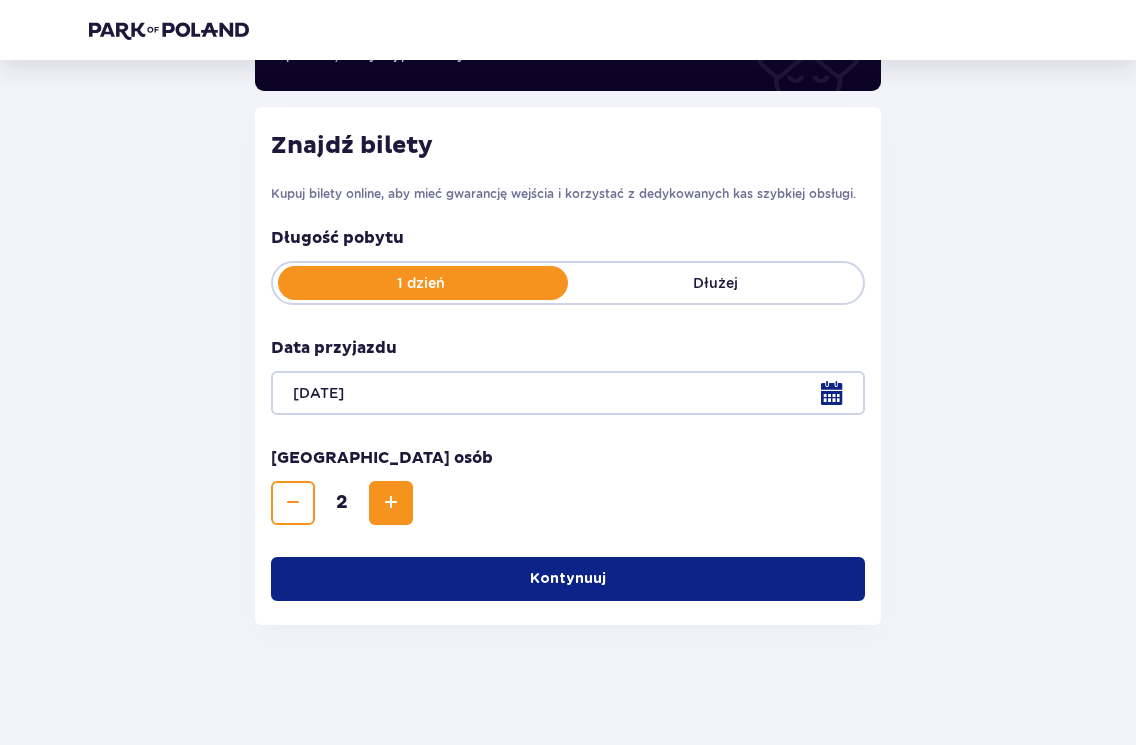 click at bounding box center [391, 503] 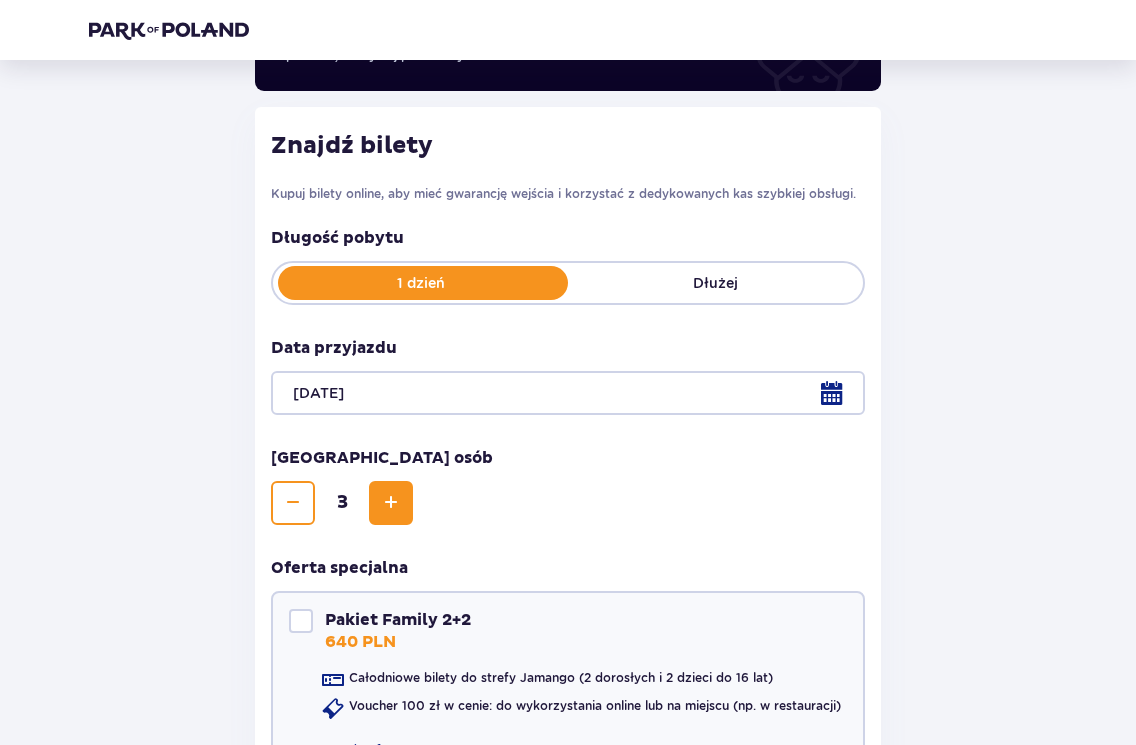 click at bounding box center (391, 503) 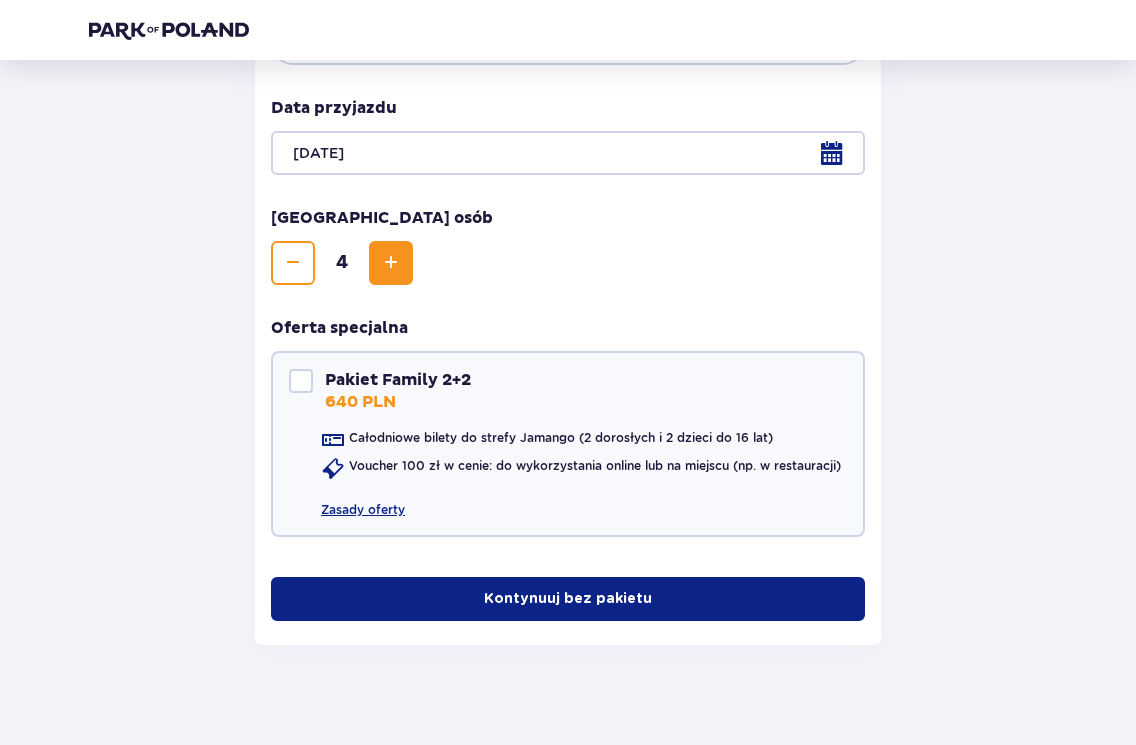 scroll, scrollTop: 479, scrollLeft: 0, axis: vertical 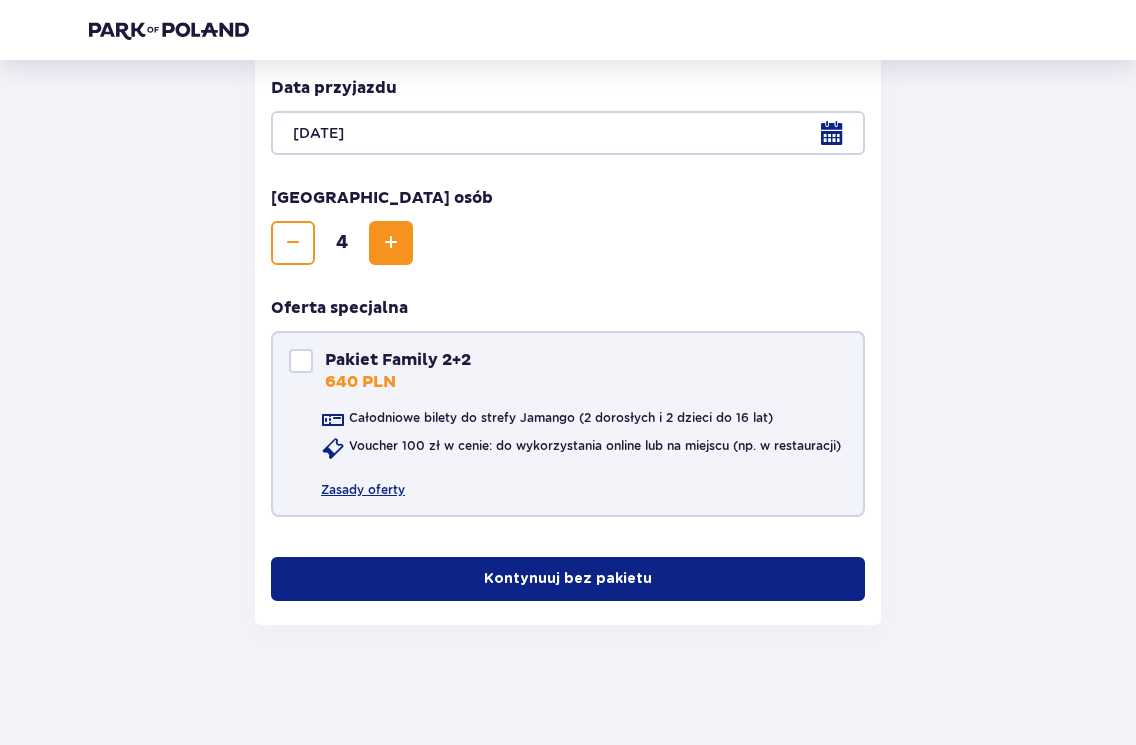 click on "Voucher 100 zł w cenie: do wykorzystania online lub na miejscu (np. w restauracji)" at bounding box center (595, 446) 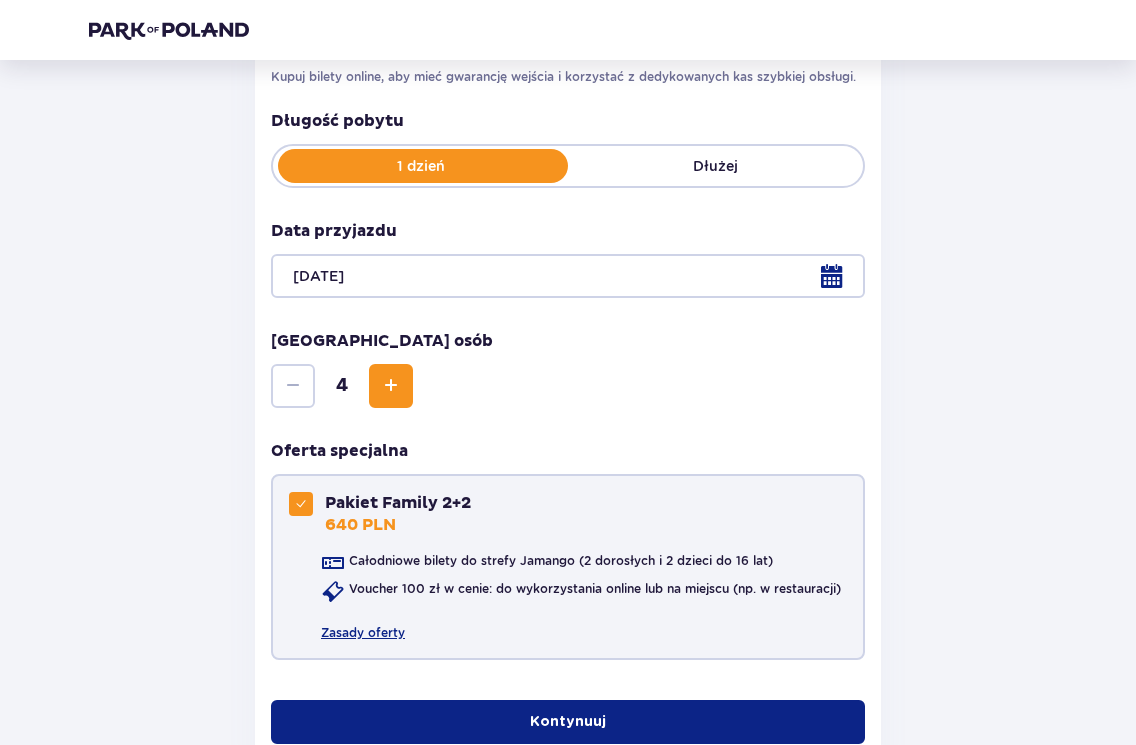 scroll, scrollTop: 179, scrollLeft: 0, axis: vertical 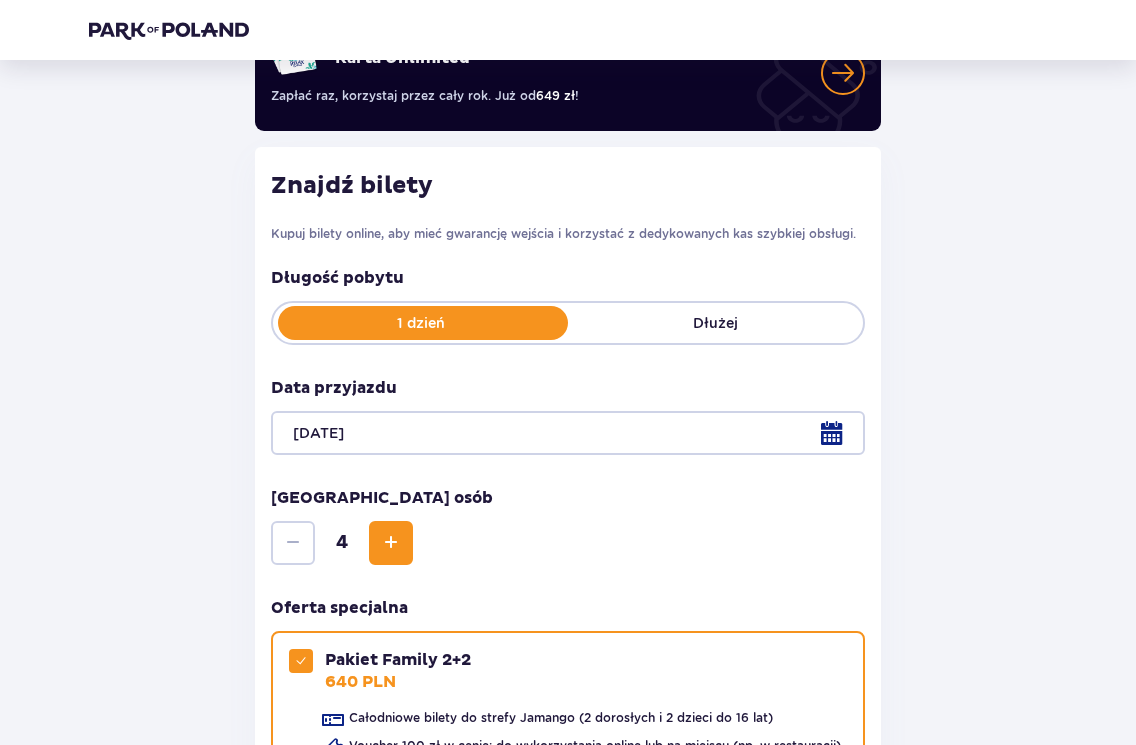 click at bounding box center (568, 433) 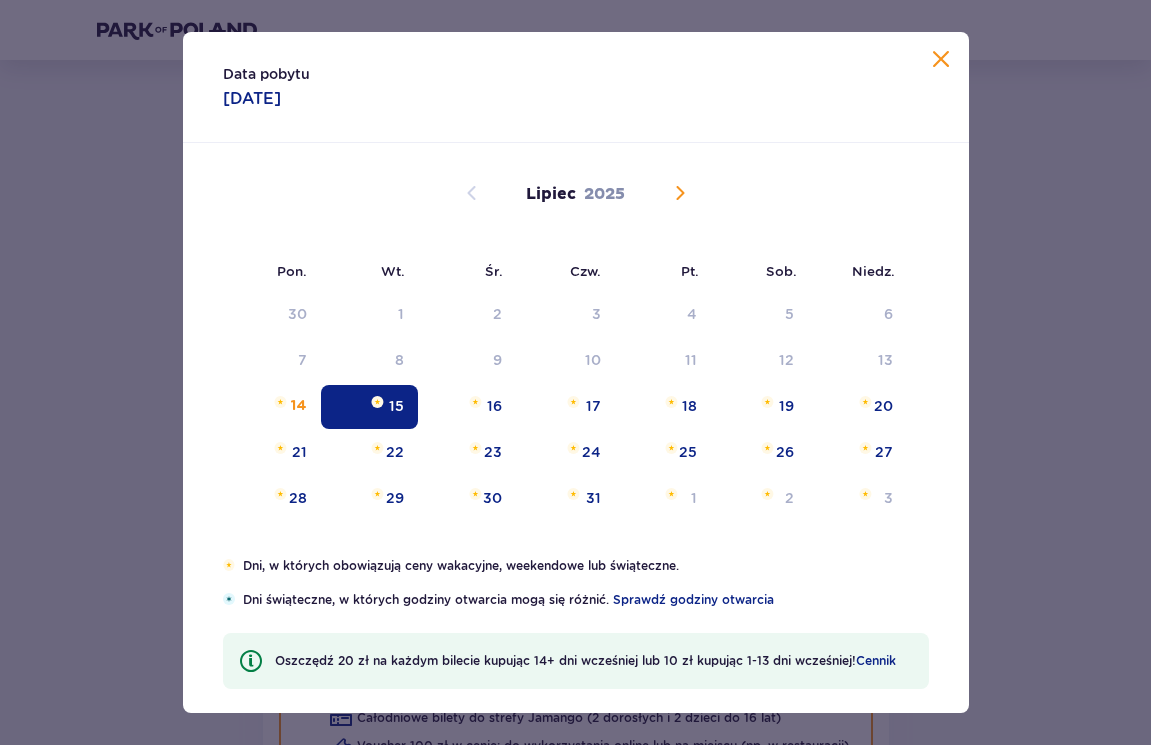 click at bounding box center (941, 60) 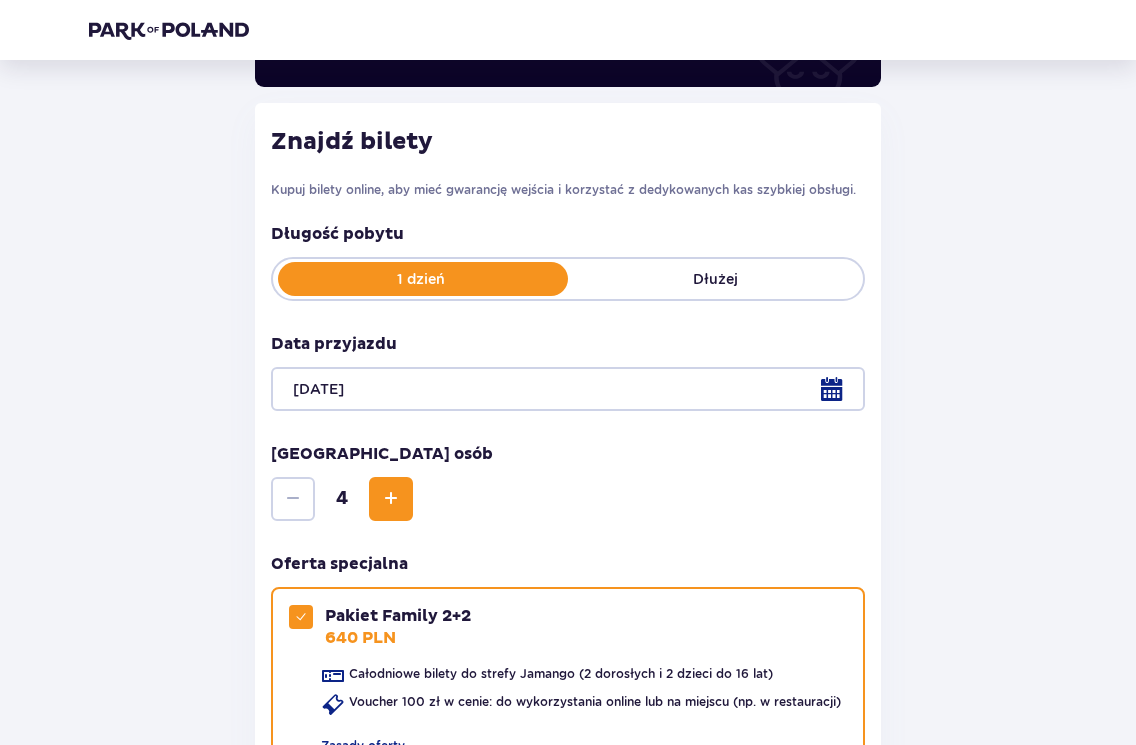 scroll, scrollTop: 279, scrollLeft: 0, axis: vertical 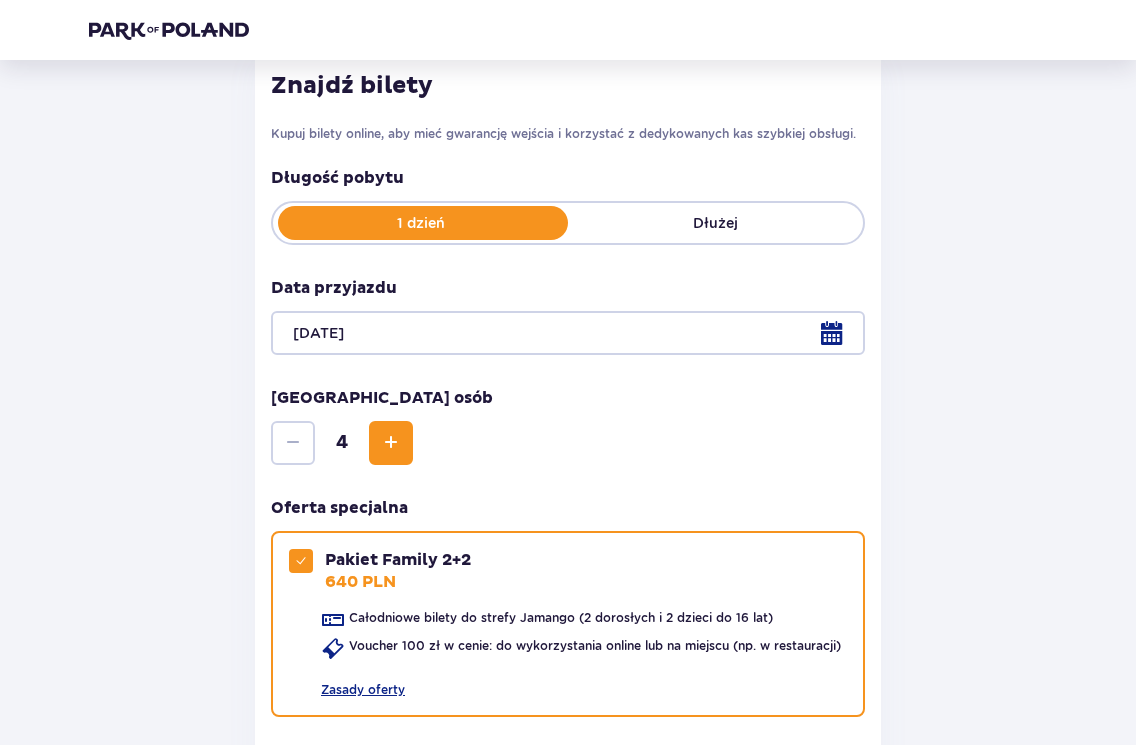 click at bounding box center [391, 443] 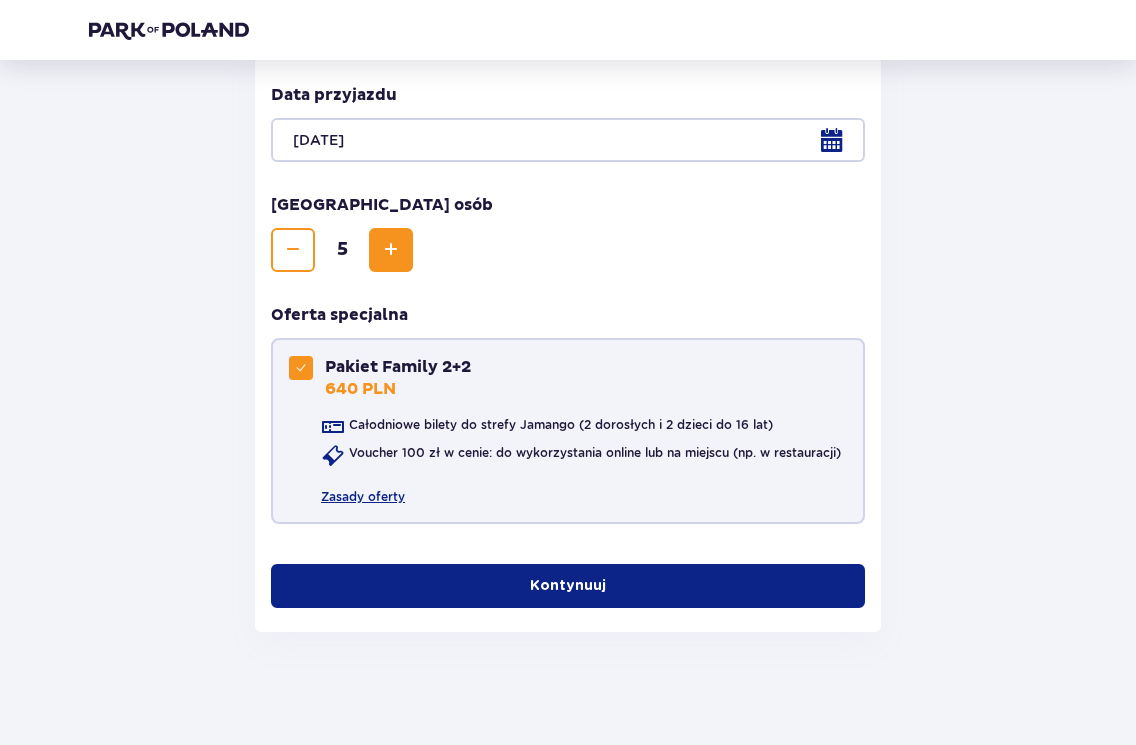 scroll, scrollTop: 479, scrollLeft: 0, axis: vertical 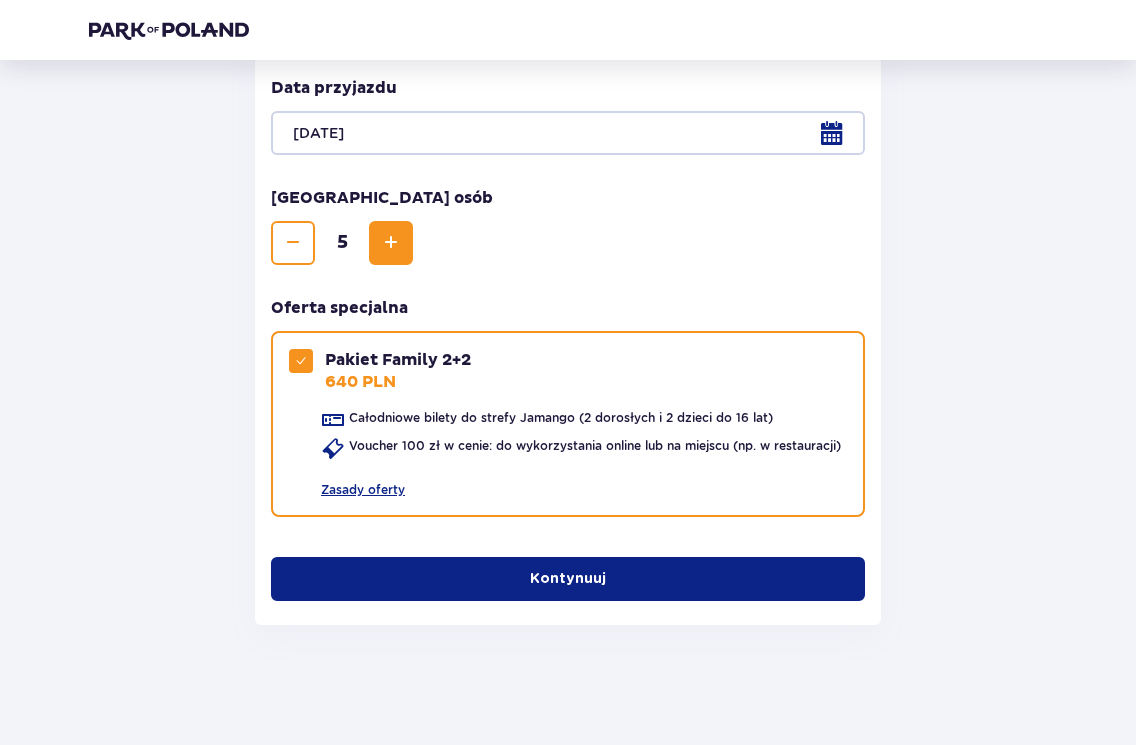 click on "Kontynuuj" at bounding box center (568, 579) 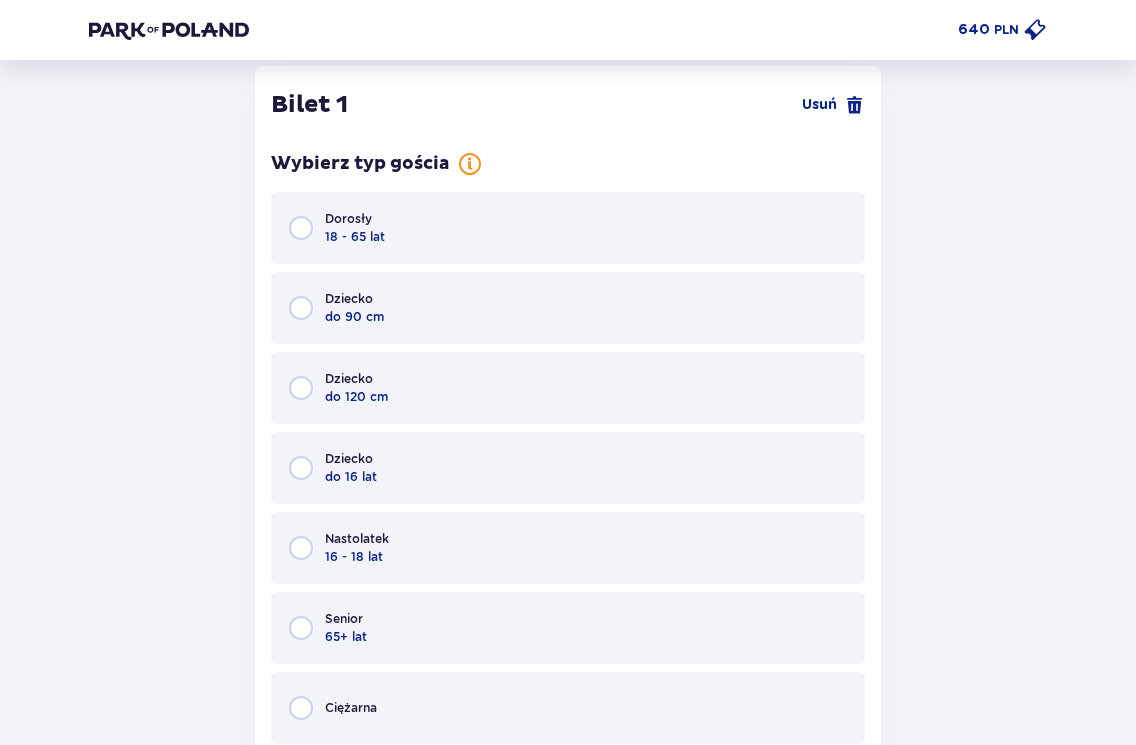 scroll, scrollTop: 1644, scrollLeft: 0, axis: vertical 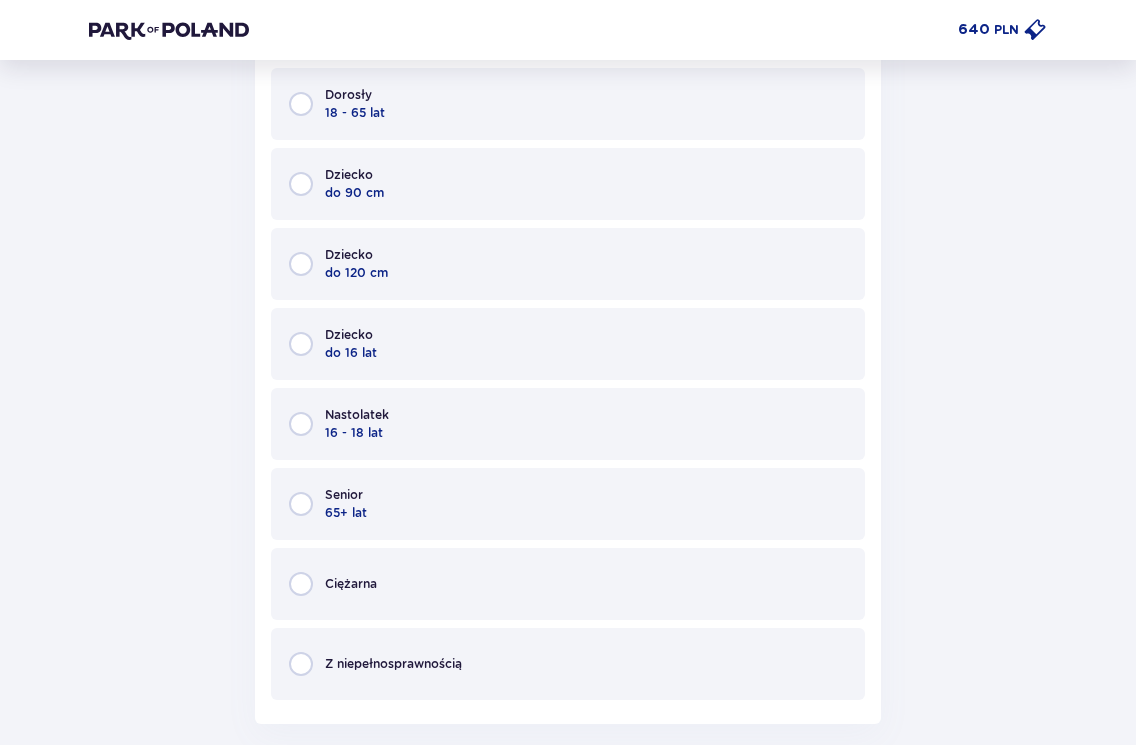 click on "65+ lat" at bounding box center [346, 513] 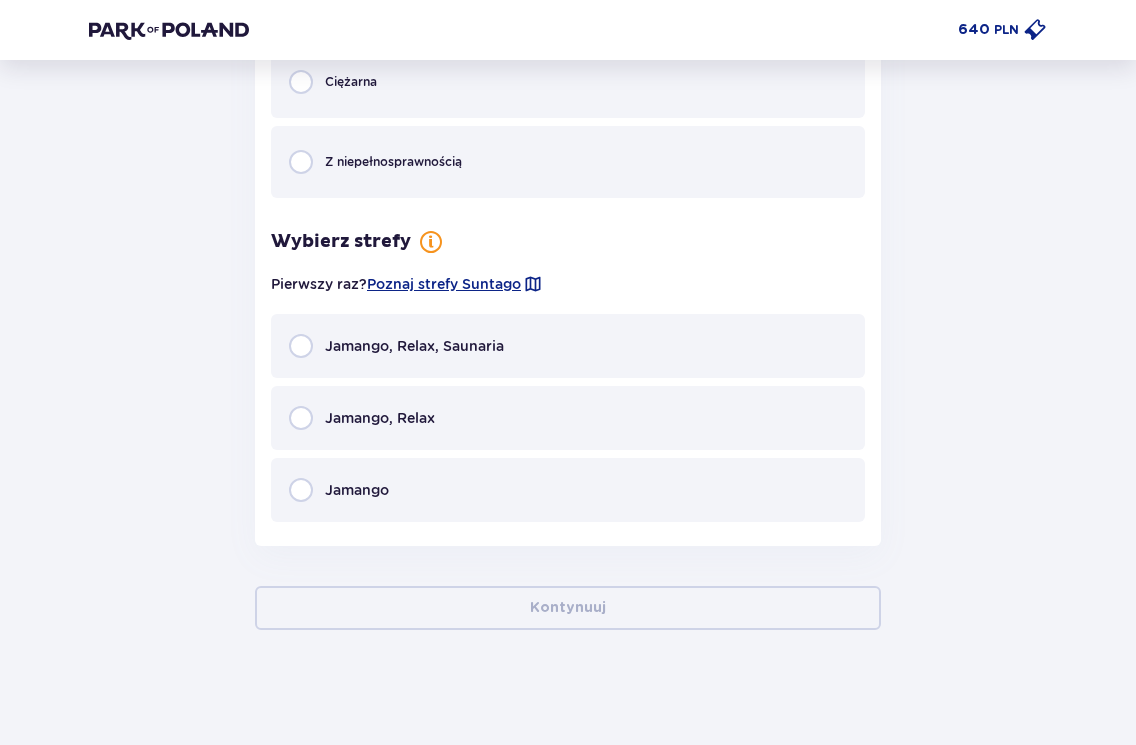 scroll, scrollTop: 2251, scrollLeft: 0, axis: vertical 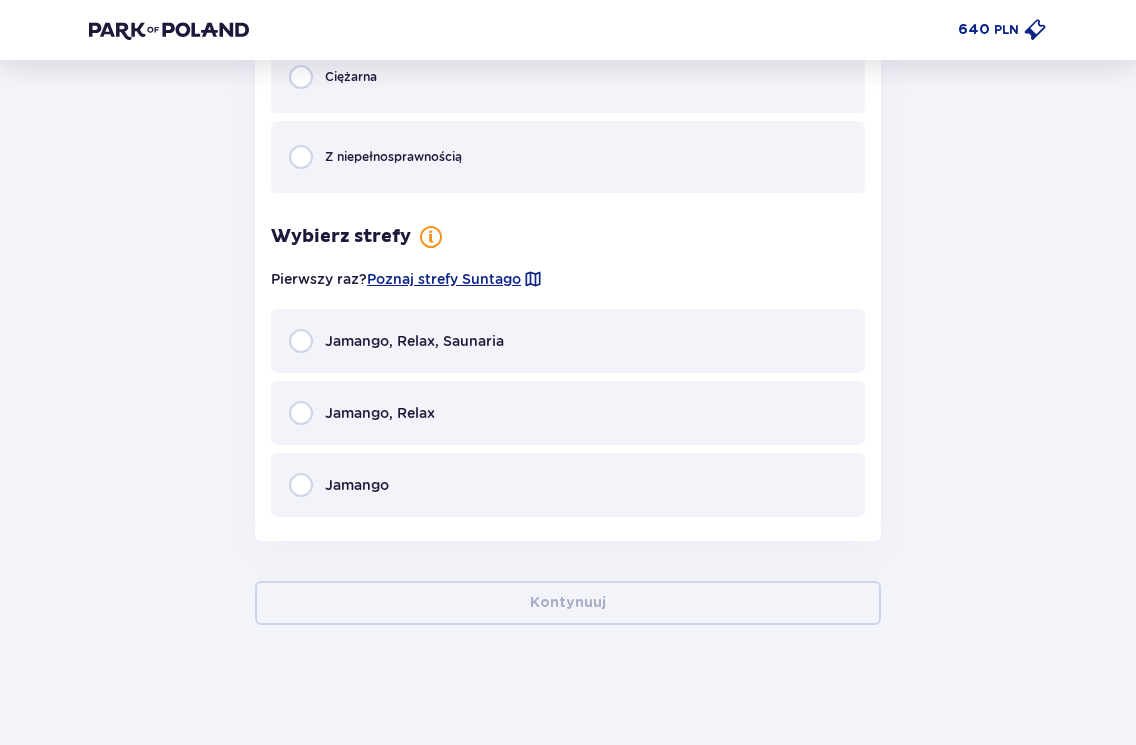 click on "Jamango" at bounding box center [339, 485] 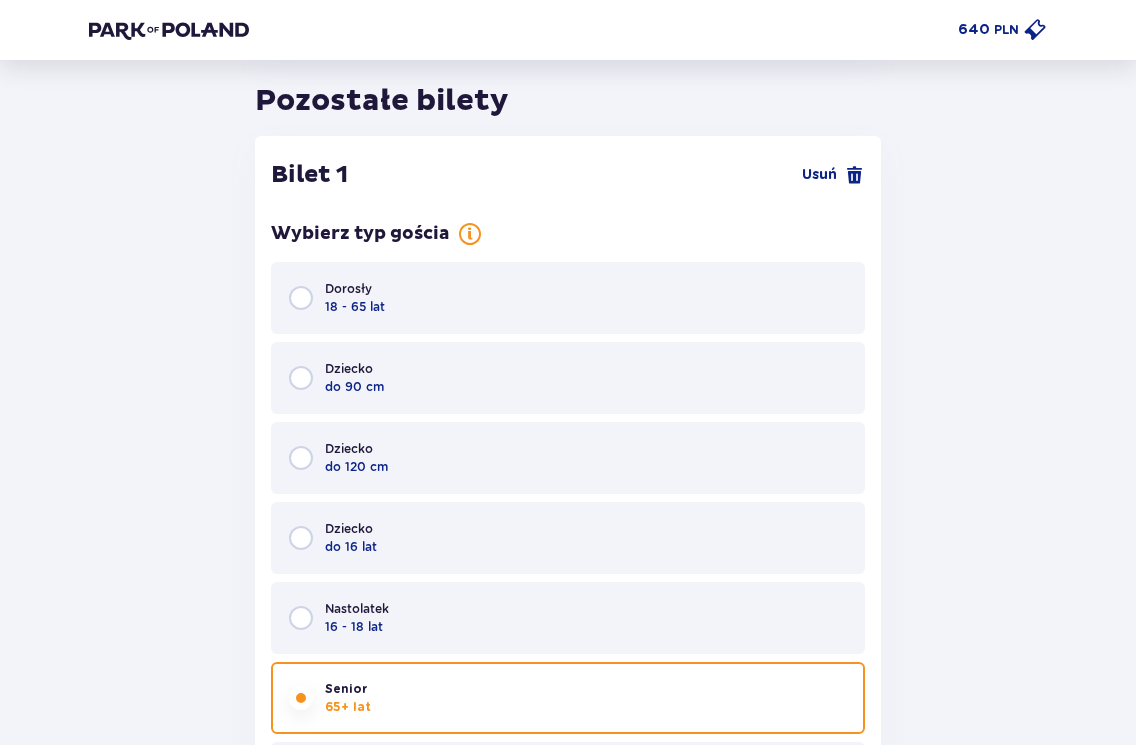 scroll, scrollTop: 1542, scrollLeft: 0, axis: vertical 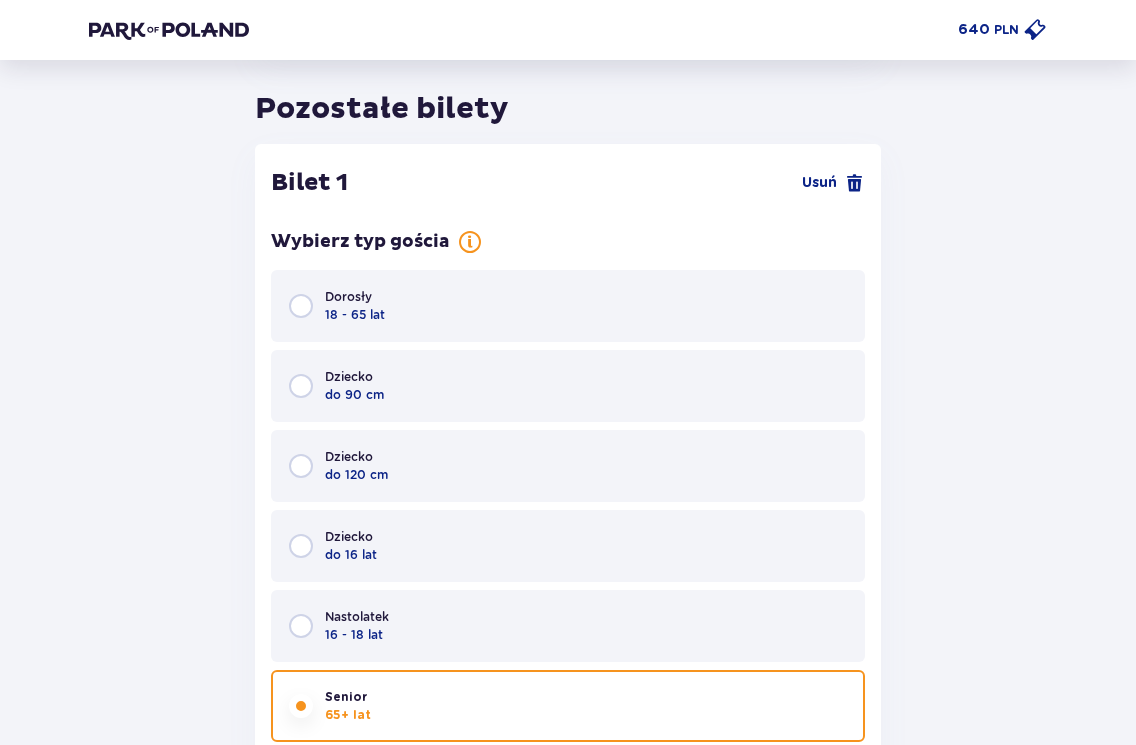 click on "Dorosły 18 - 65 lat" at bounding box center (568, 306) 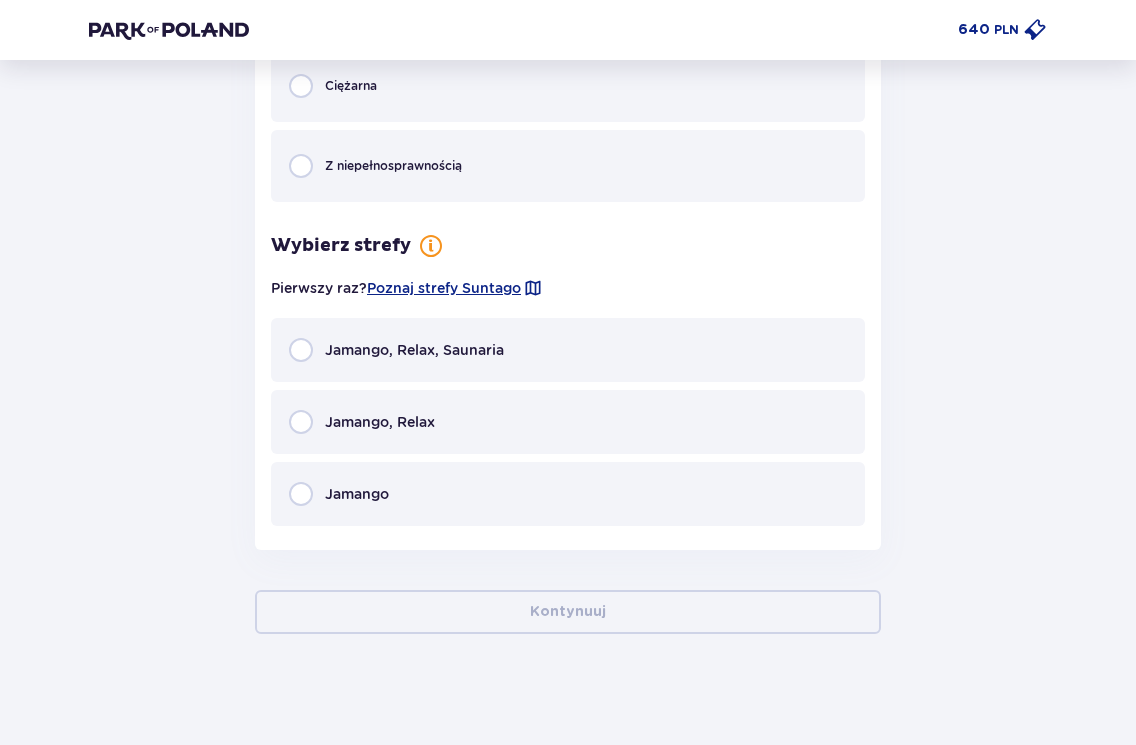 scroll, scrollTop: 2251, scrollLeft: 0, axis: vertical 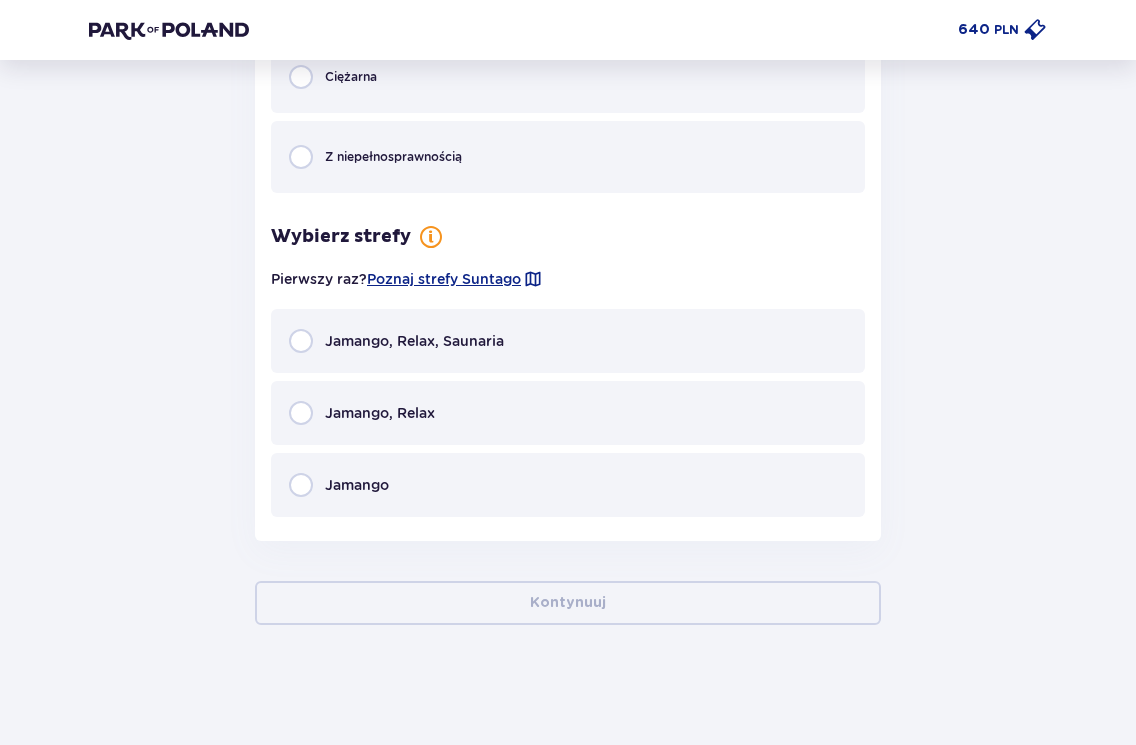 click on "Jamango" at bounding box center [568, 485] 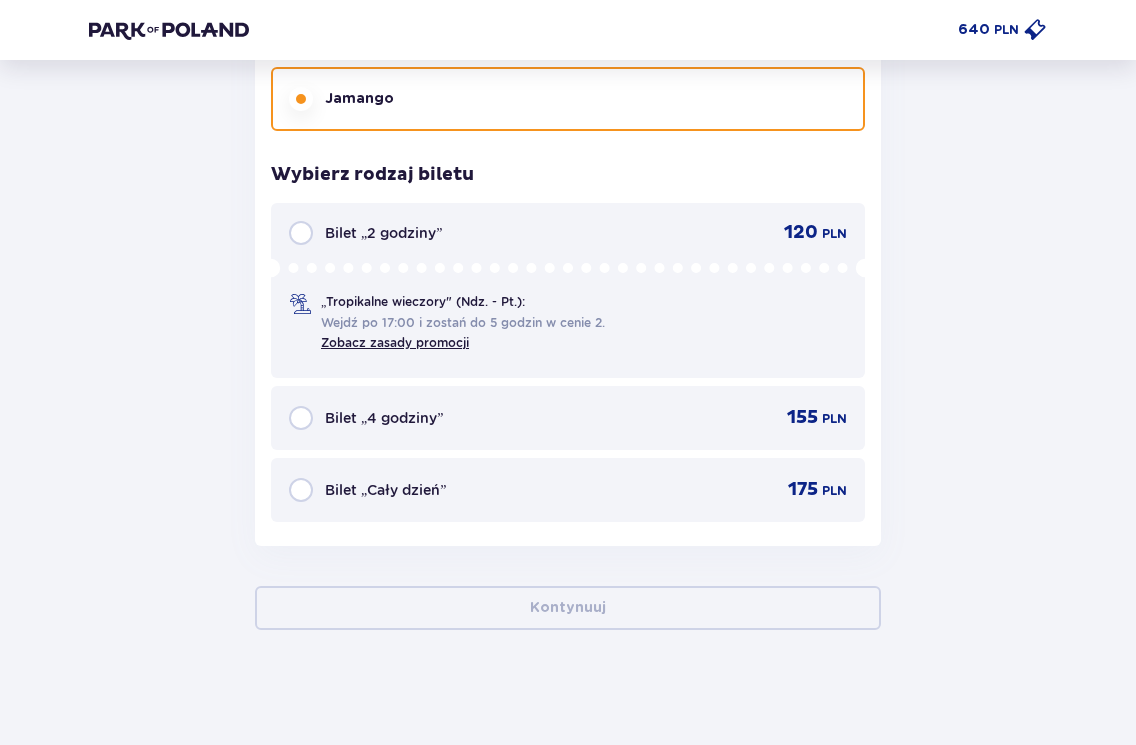 scroll, scrollTop: 2642, scrollLeft: 0, axis: vertical 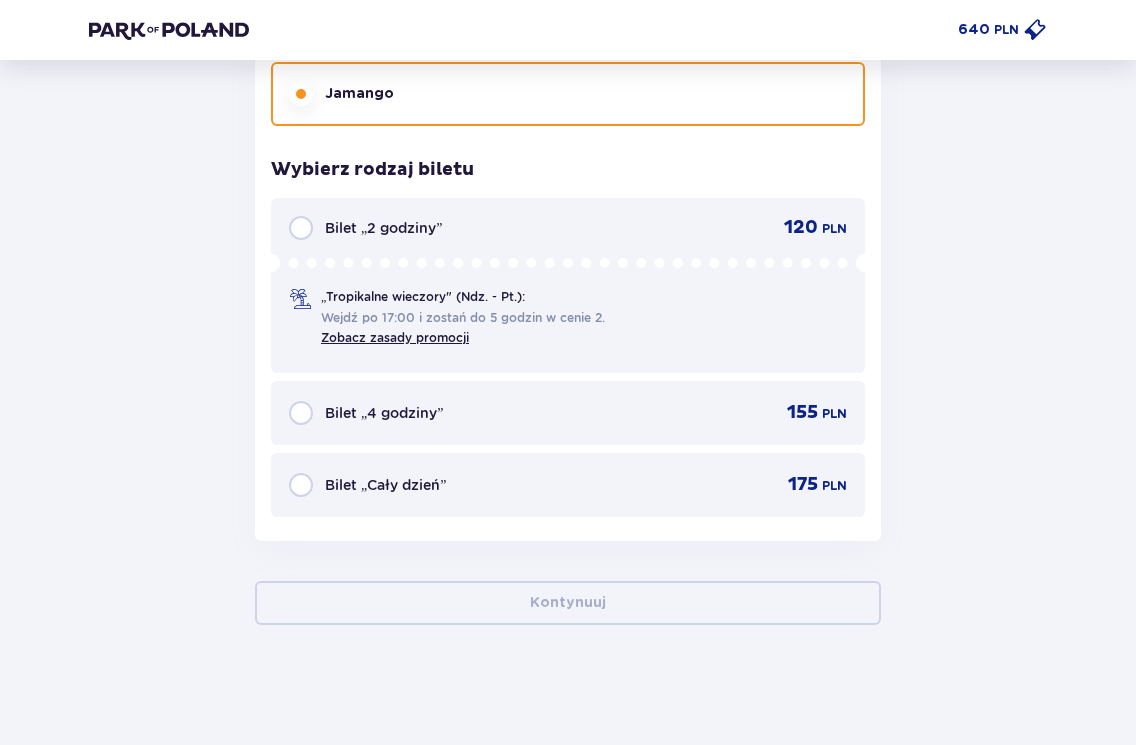 click on "Bilet „Cały dzień” 175 PLN" at bounding box center (568, 485) 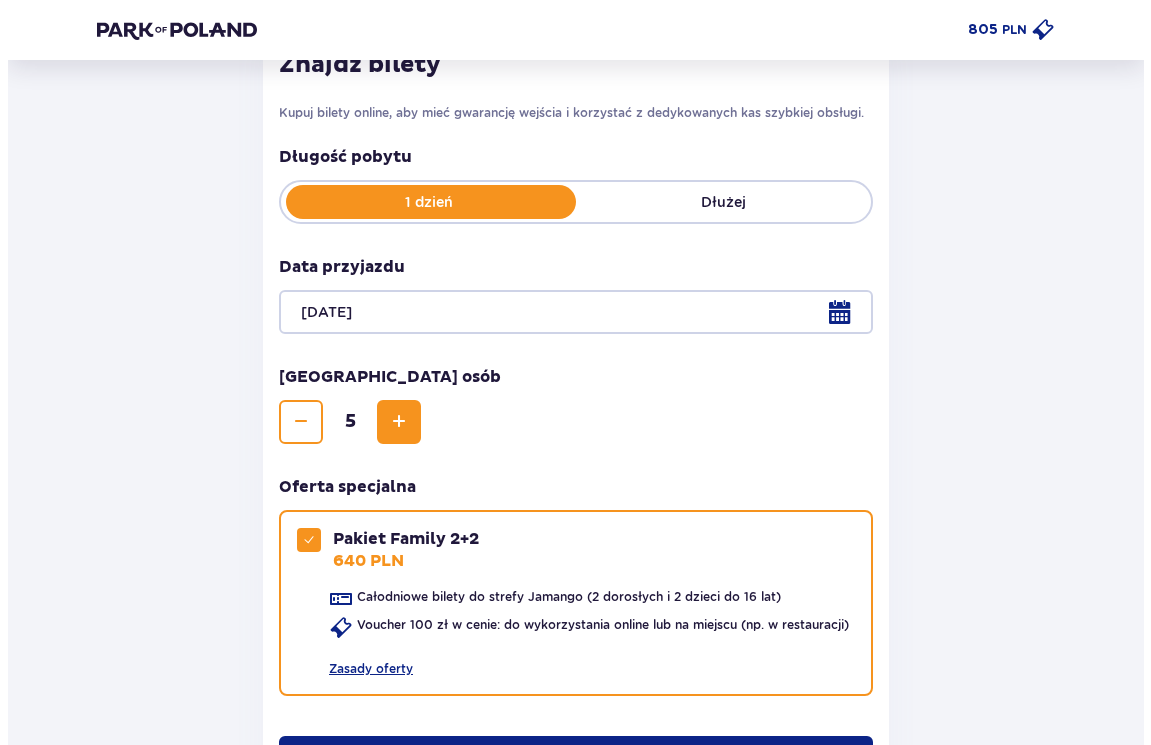 scroll, scrollTop: 200, scrollLeft: 0, axis: vertical 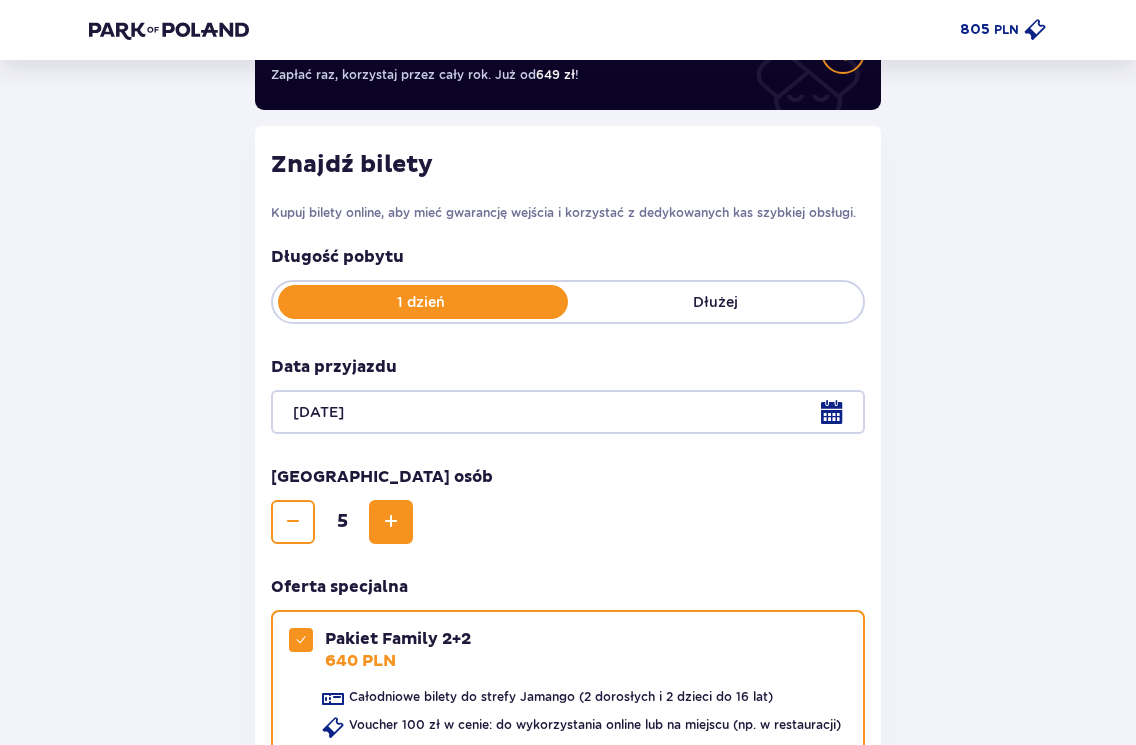 click at bounding box center (568, 412) 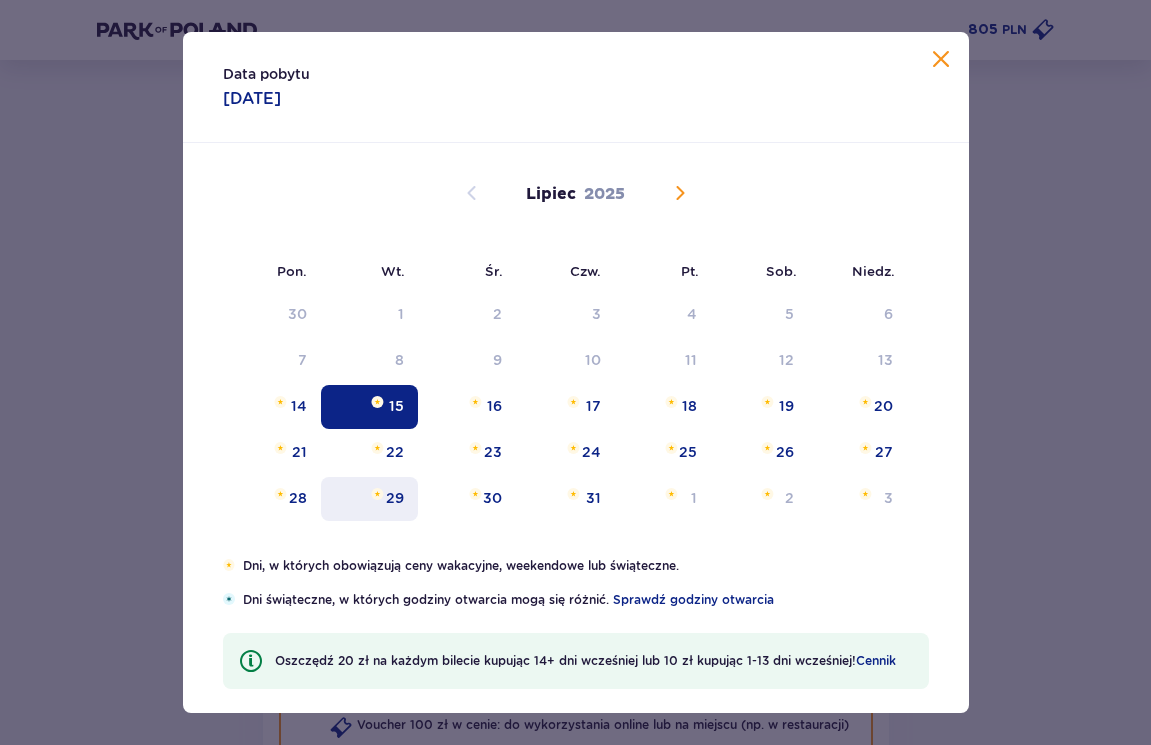 click at bounding box center (377, 493) 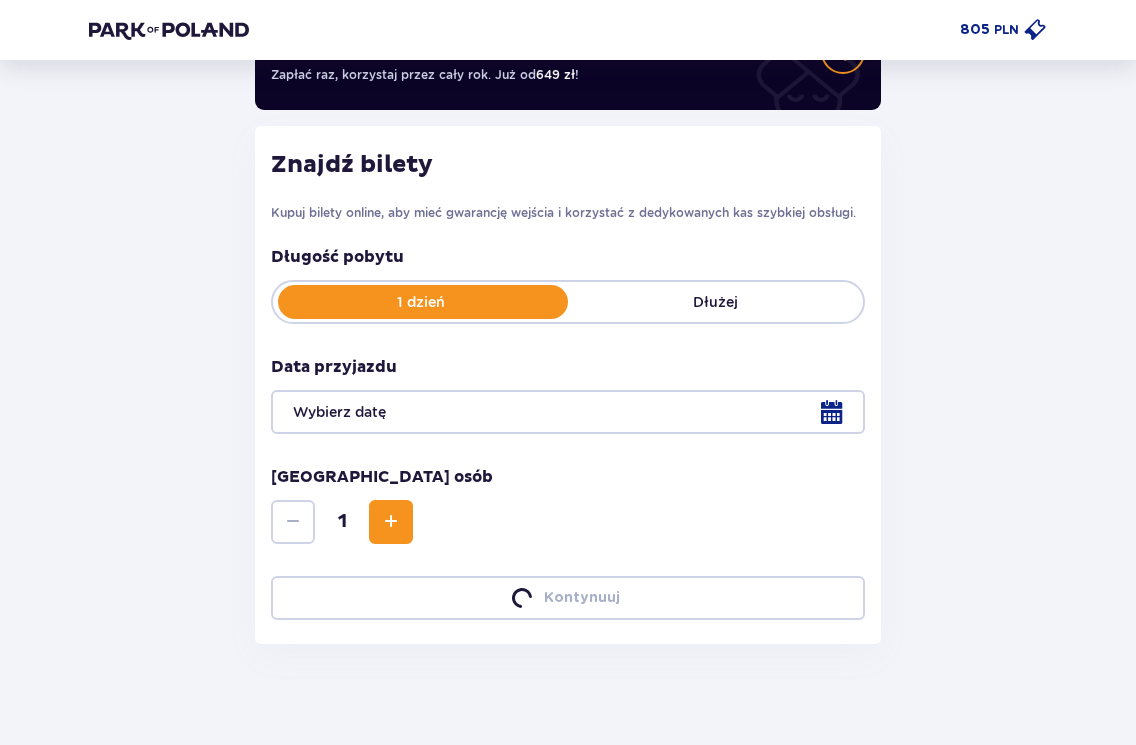 scroll, scrollTop: 219, scrollLeft: 0, axis: vertical 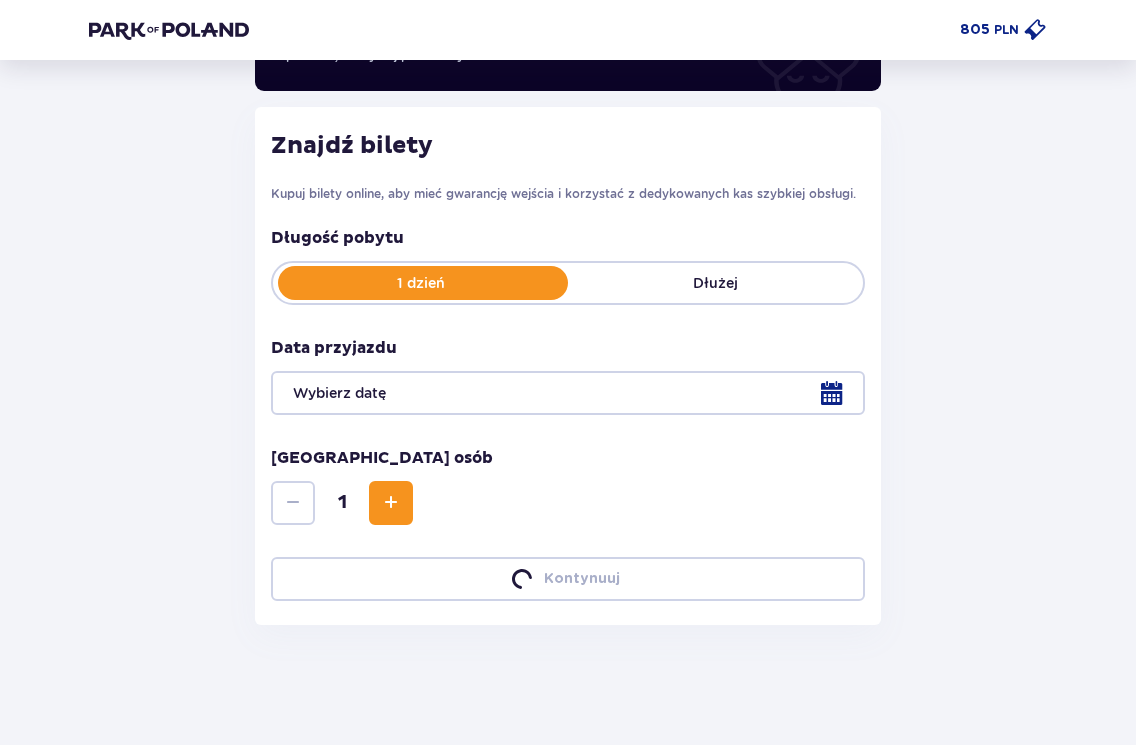 click on "805 PLN" at bounding box center (568, 30) 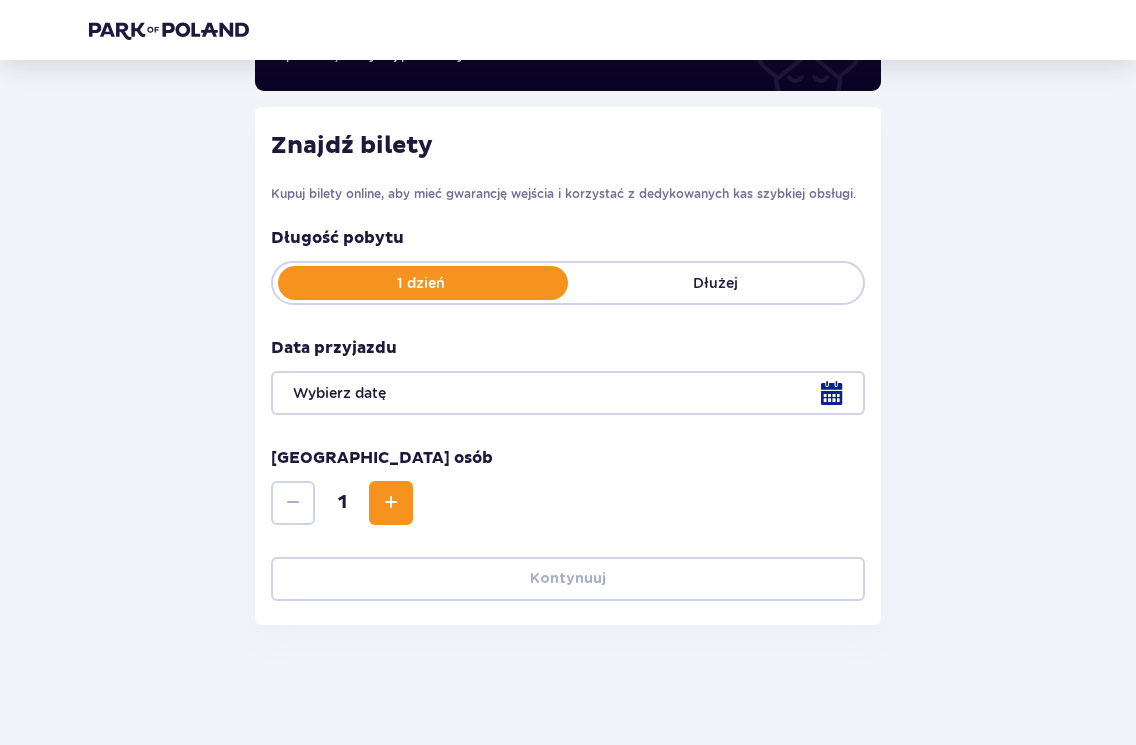 click at bounding box center (568, 393) 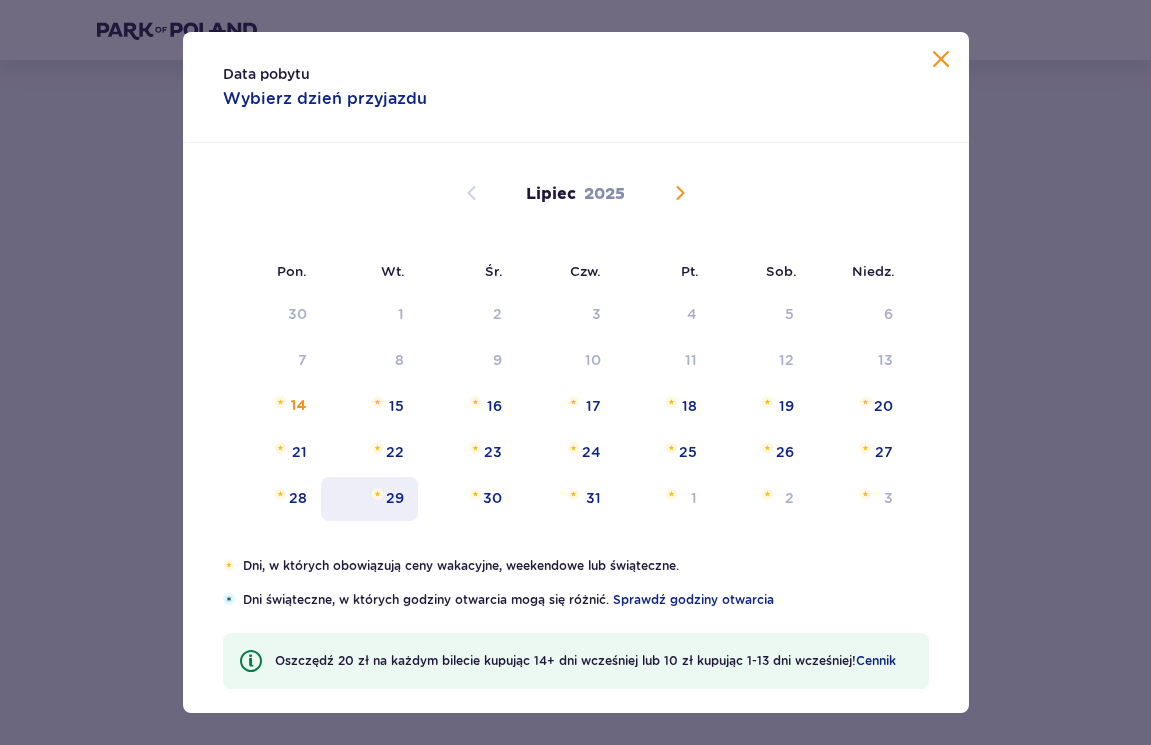 click on "29" at bounding box center [369, 499] 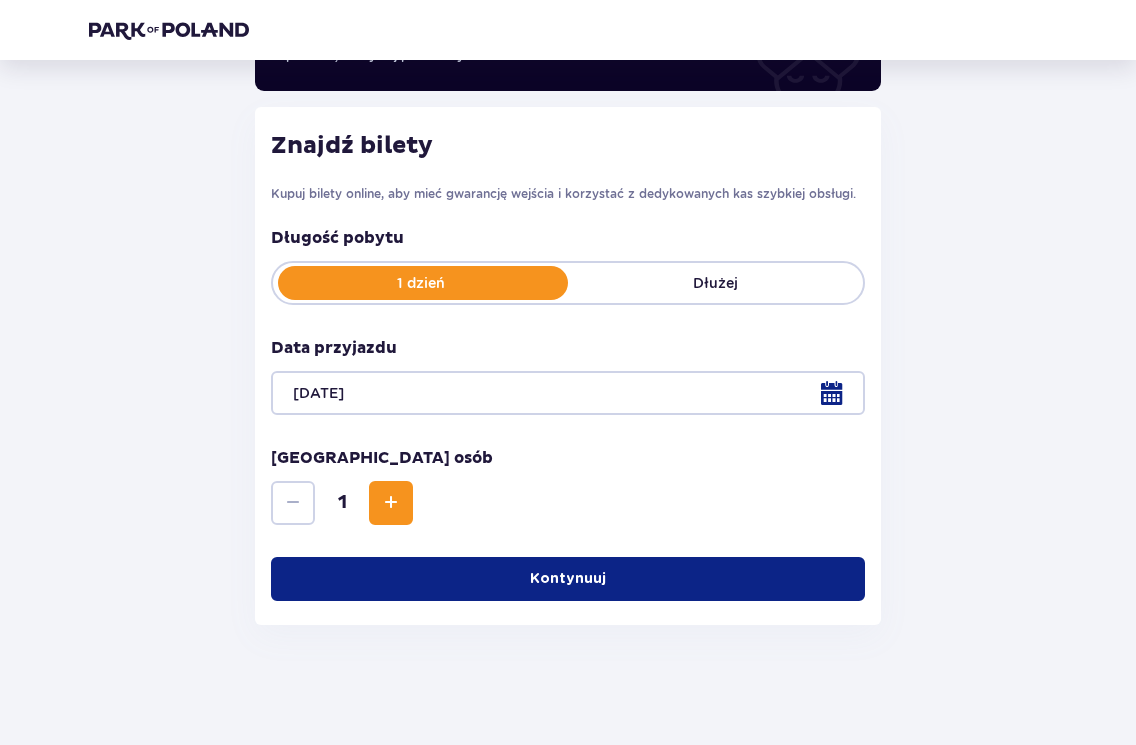 click at bounding box center (391, 503) 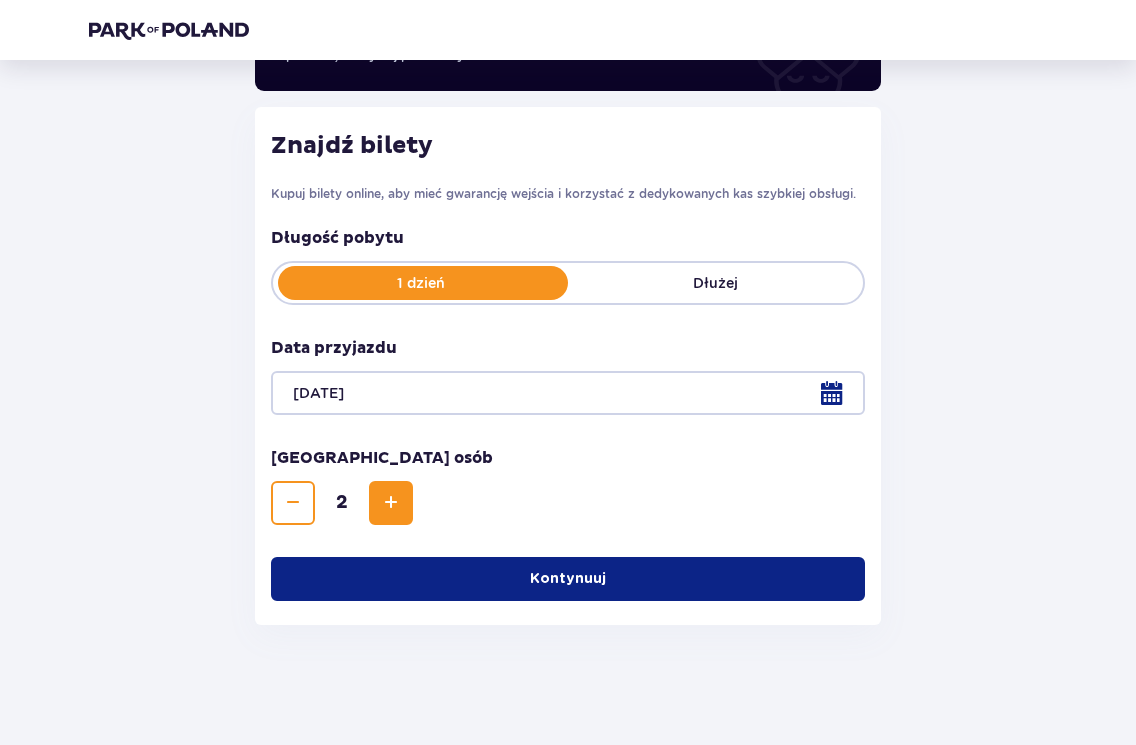 click at bounding box center [391, 503] 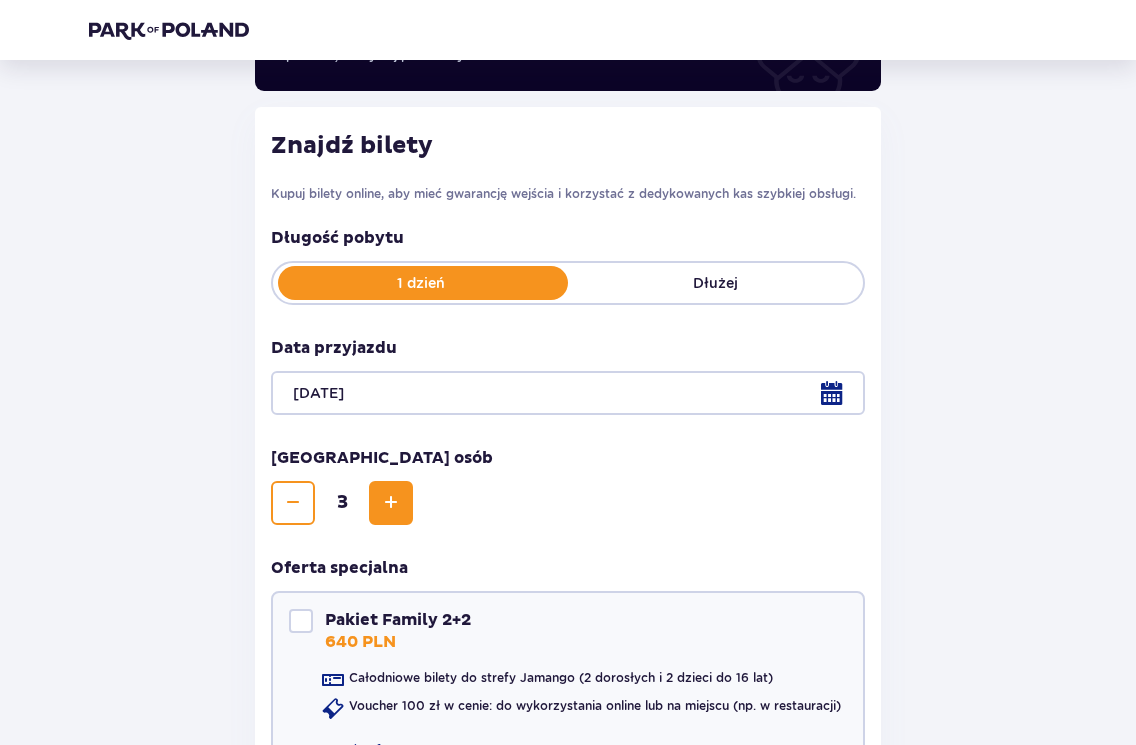 click at bounding box center [391, 503] 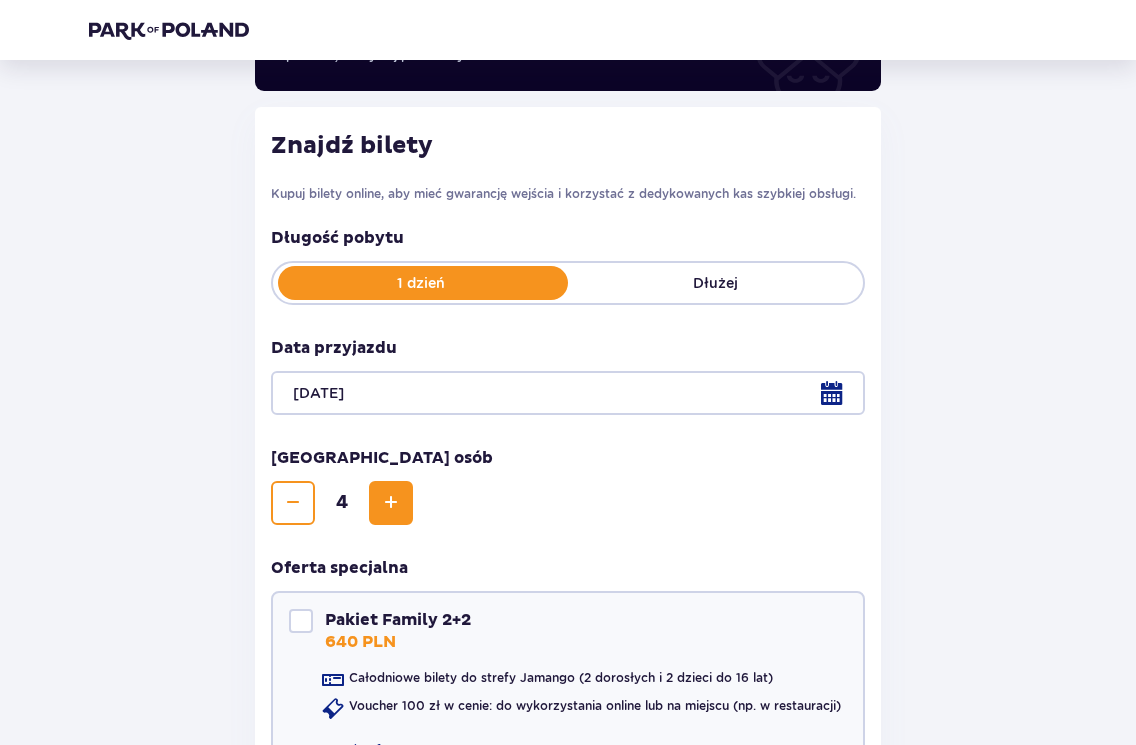click at bounding box center [391, 503] 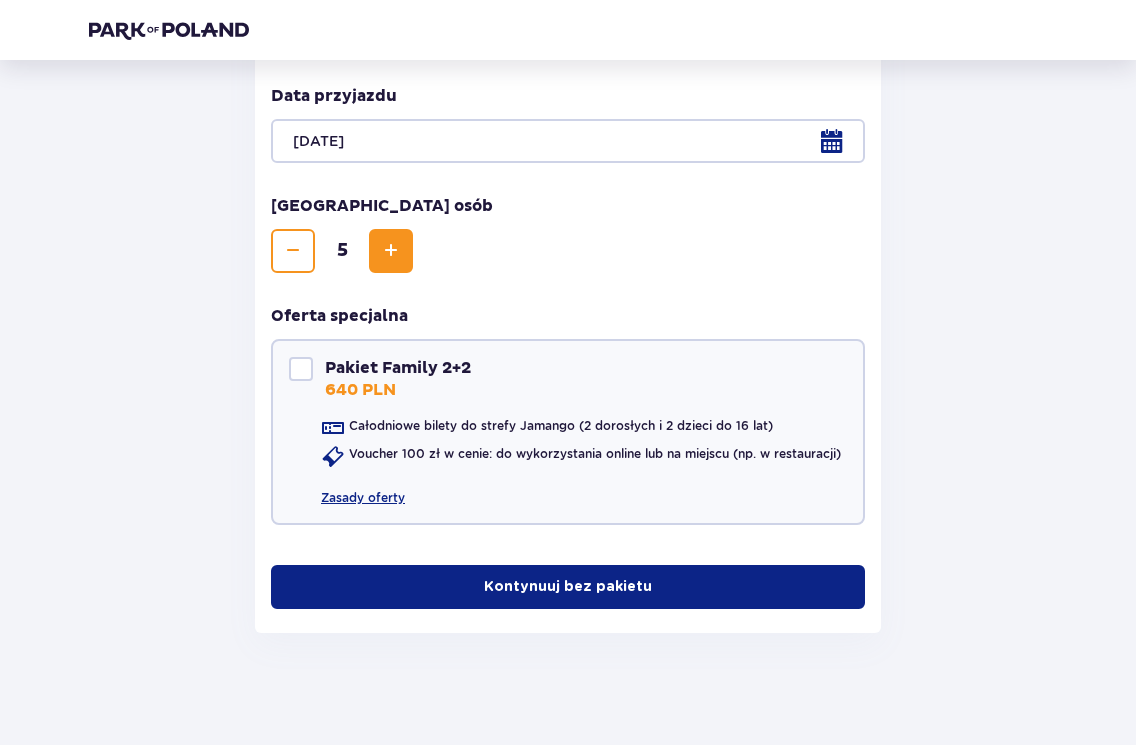 scroll, scrollTop: 479, scrollLeft: 0, axis: vertical 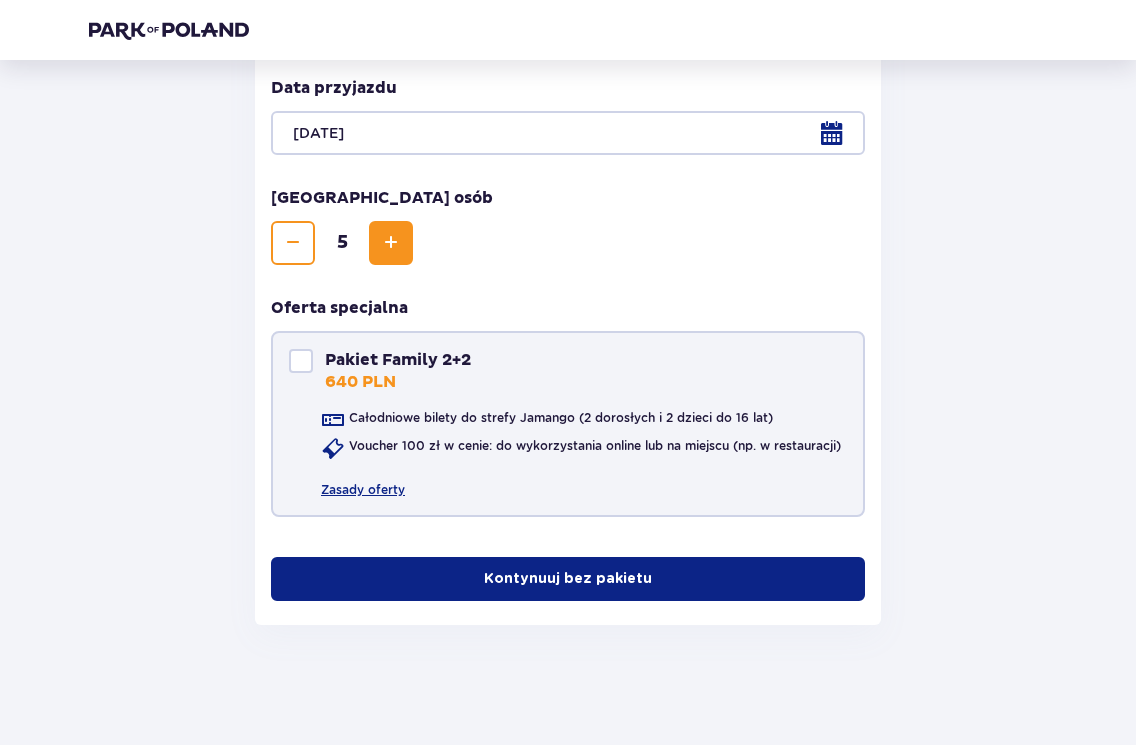 click on "Voucher 100 zł w cenie: do wykorzystania online lub na miejscu (np. w restauracji)" at bounding box center (595, 446) 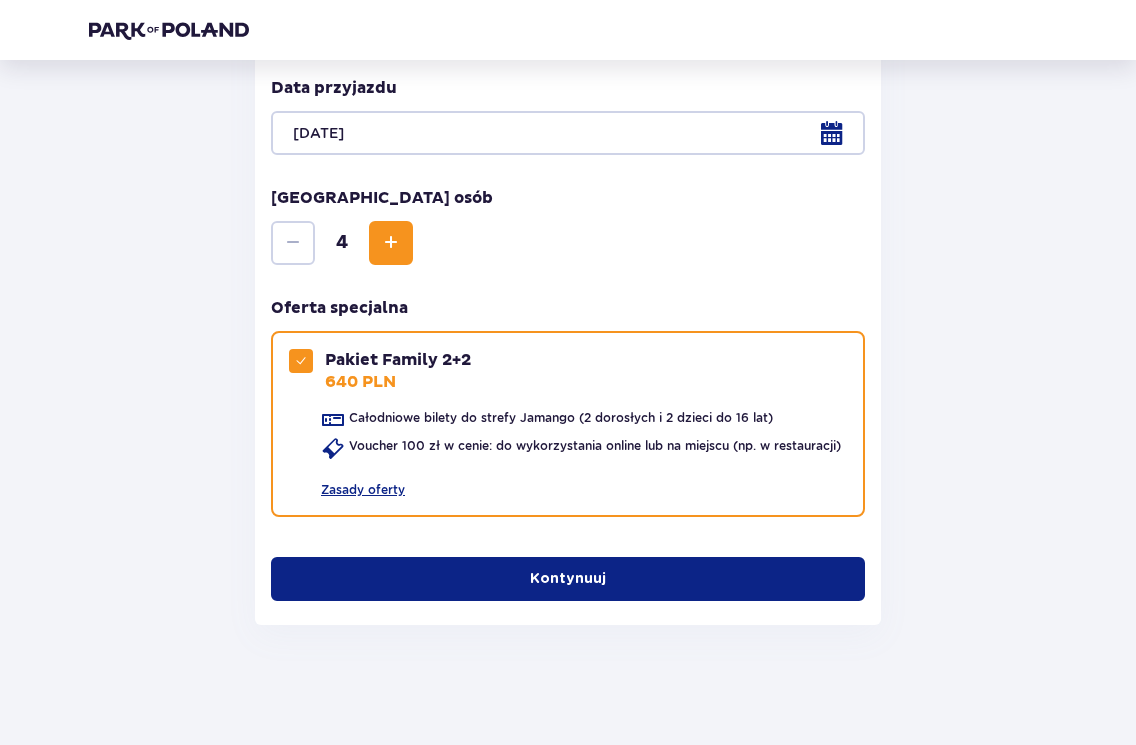 click on "Kontynuuj" at bounding box center [568, 579] 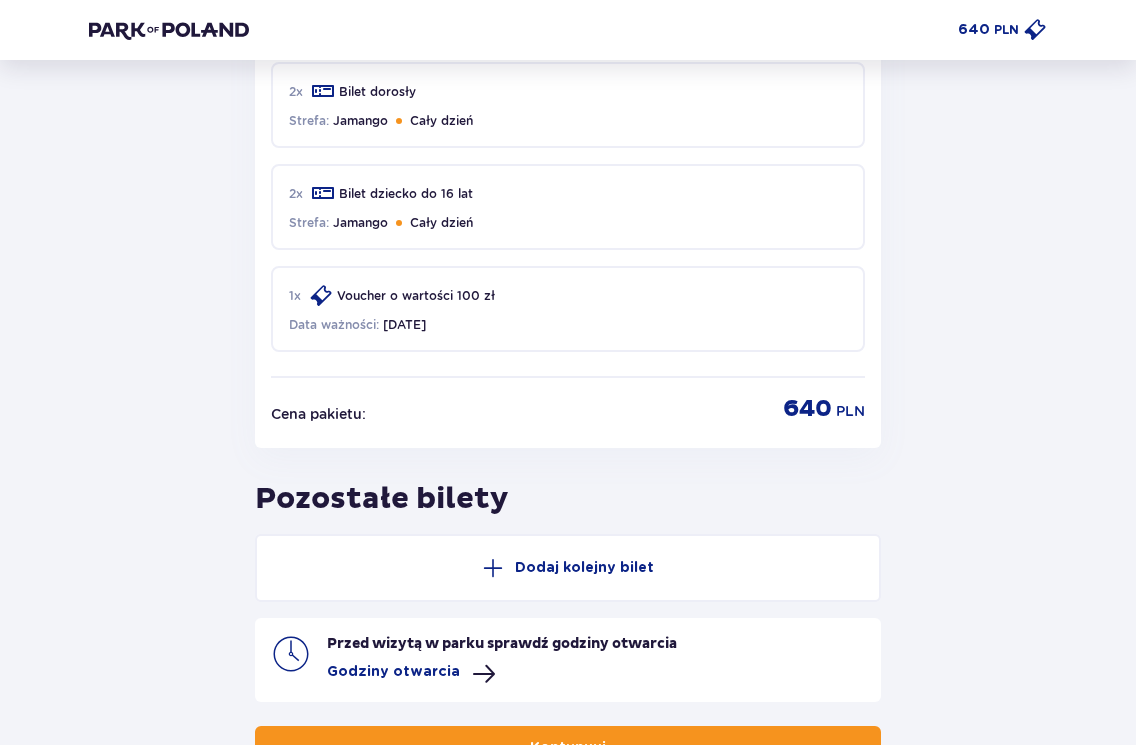 scroll, scrollTop: 1297, scrollLeft: 0, axis: vertical 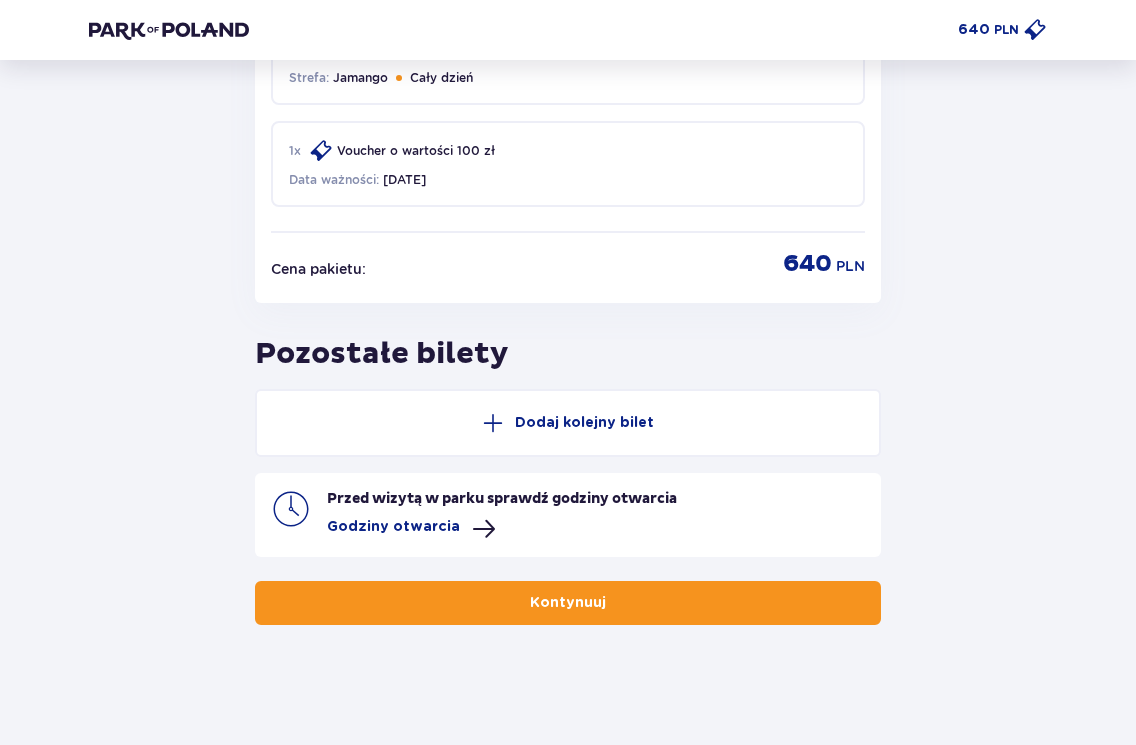 drag, startPoint x: 410, startPoint y: 175, endPoint x: 434, endPoint y: 207, distance: 40 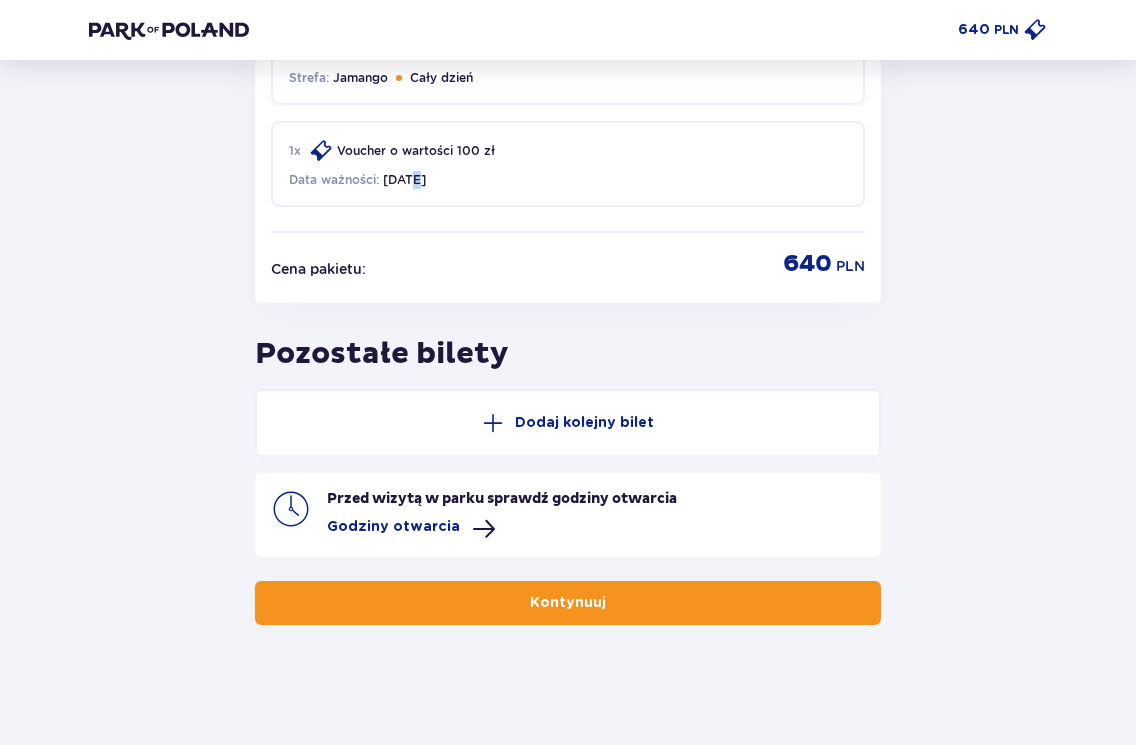 click on "Dodaj kolejny bilet" at bounding box center [584, 423] 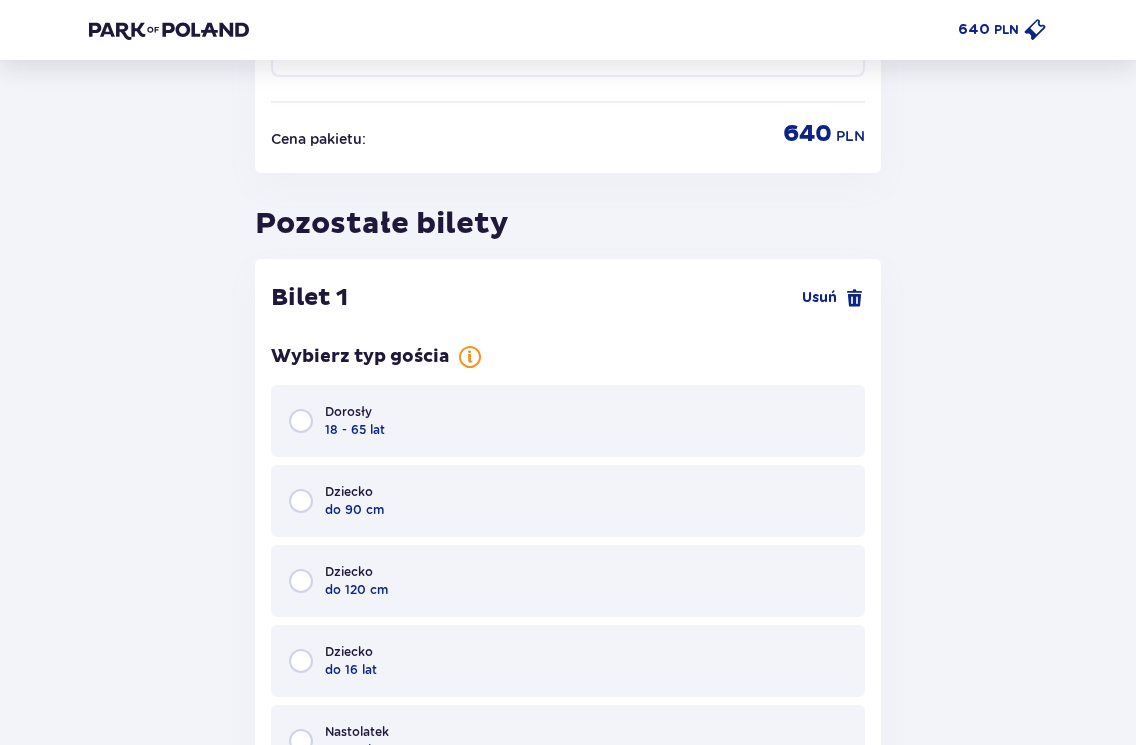 drag, startPoint x: 375, startPoint y: 403, endPoint x: 390, endPoint y: 396, distance: 16.552946 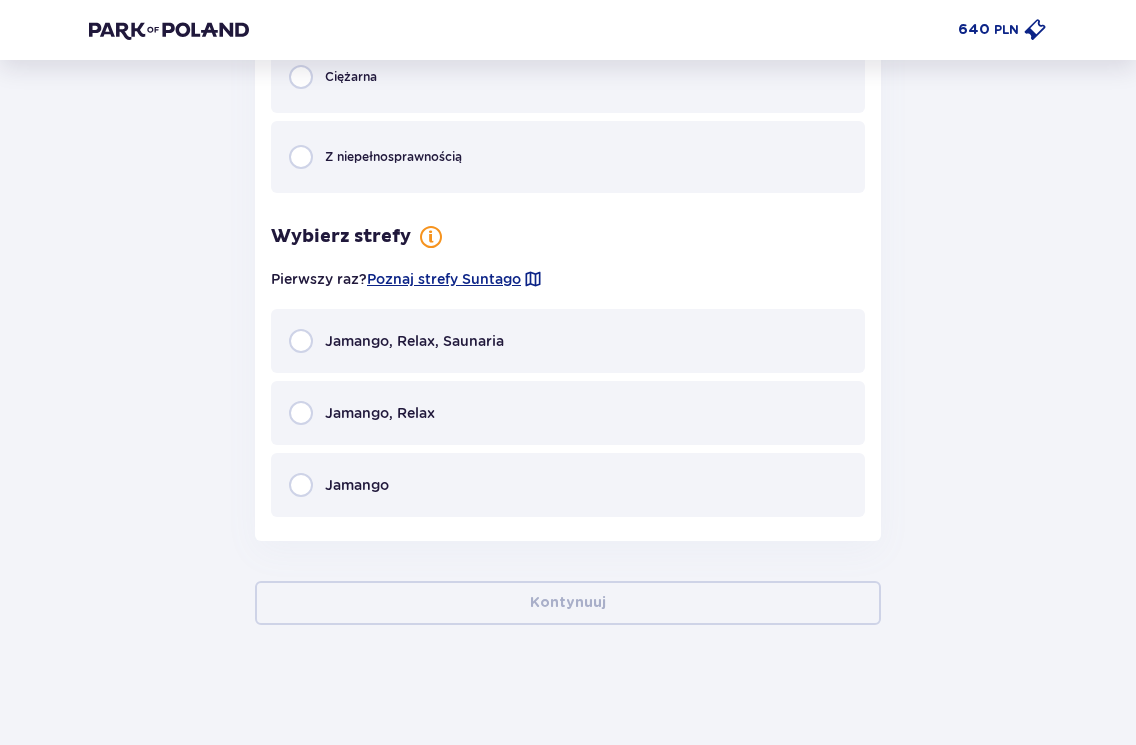 click on "Jamango" at bounding box center (568, 485) 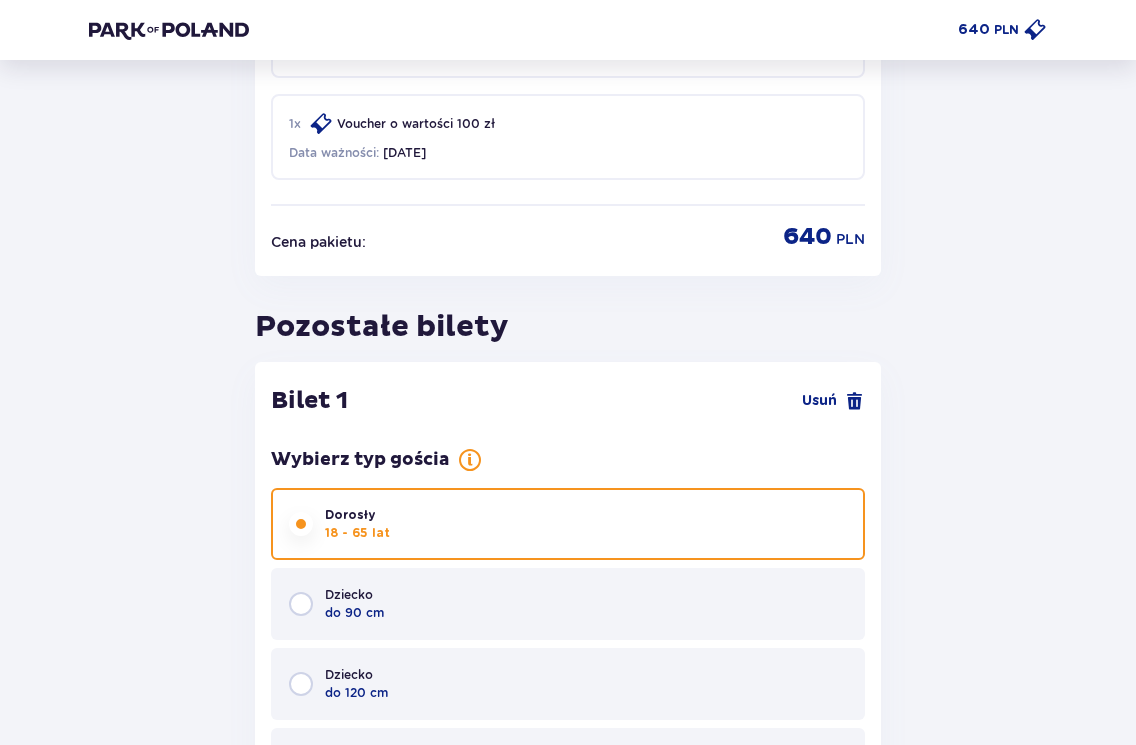 scroll, scrollTop: 1542, scrollLeft: 0, axis: vertical 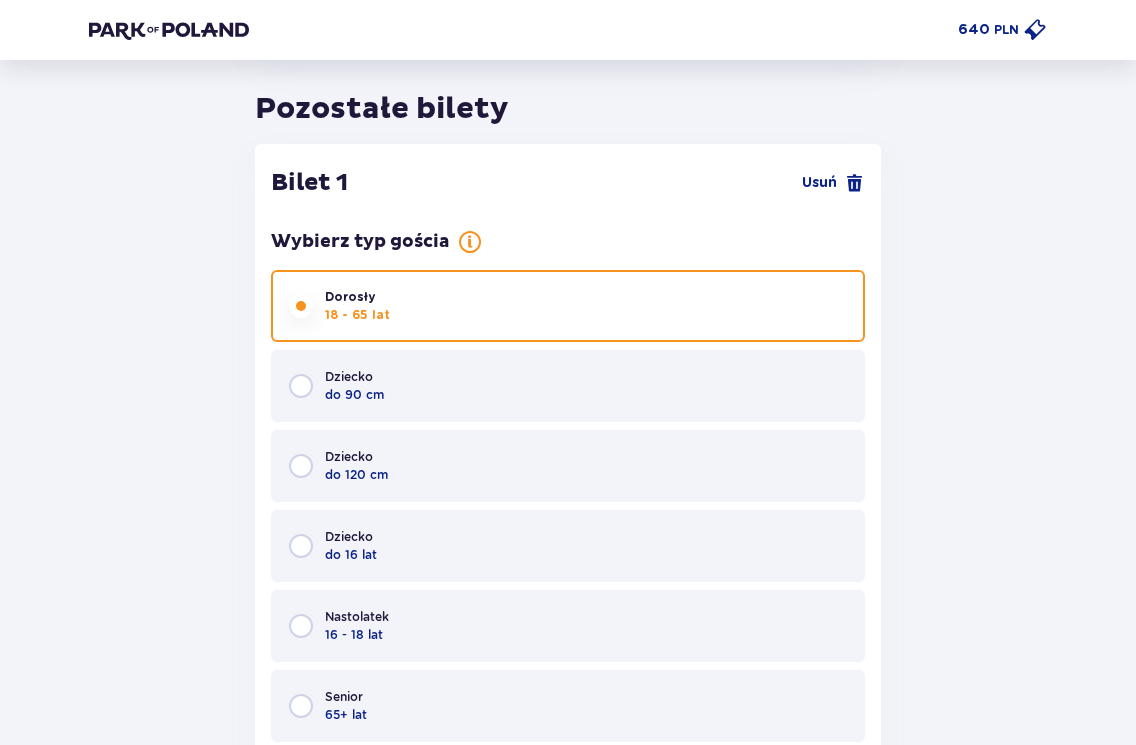 click on "Dziecko do 16 lat" at bounding box center [568, 546] 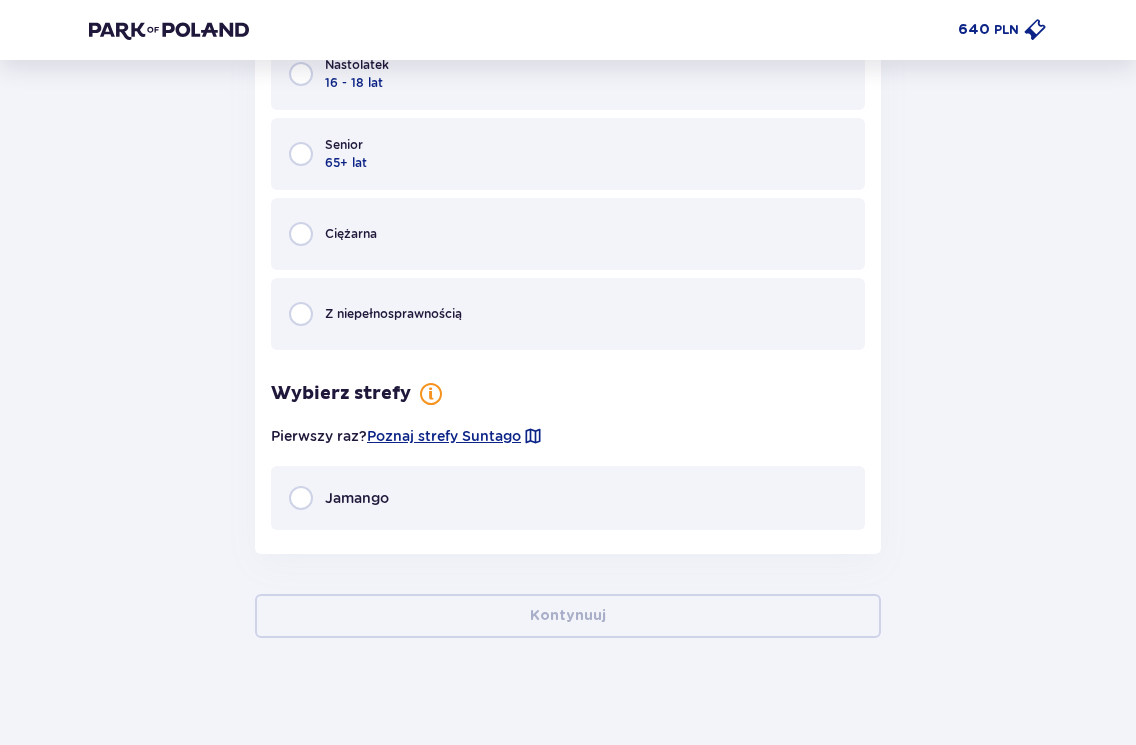 scroll, scrollTop: 2107, scrollLeft: 0, axis: vertical 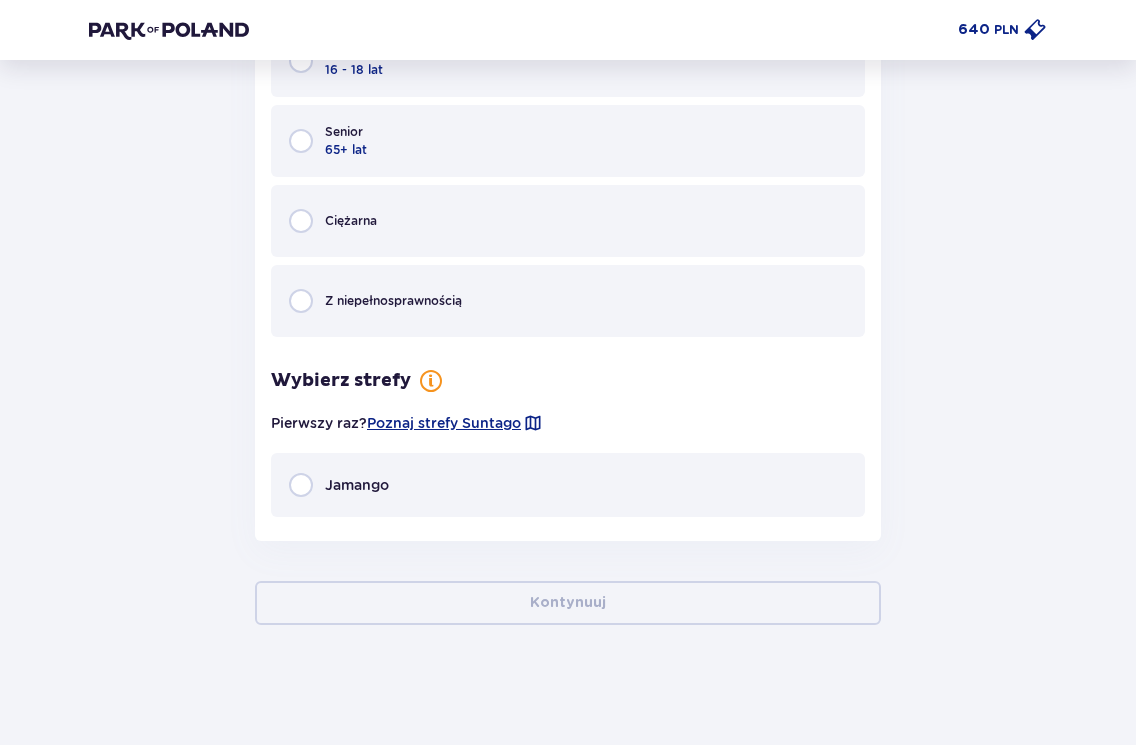 click on "Jamango" at bounding box center [568, 485] 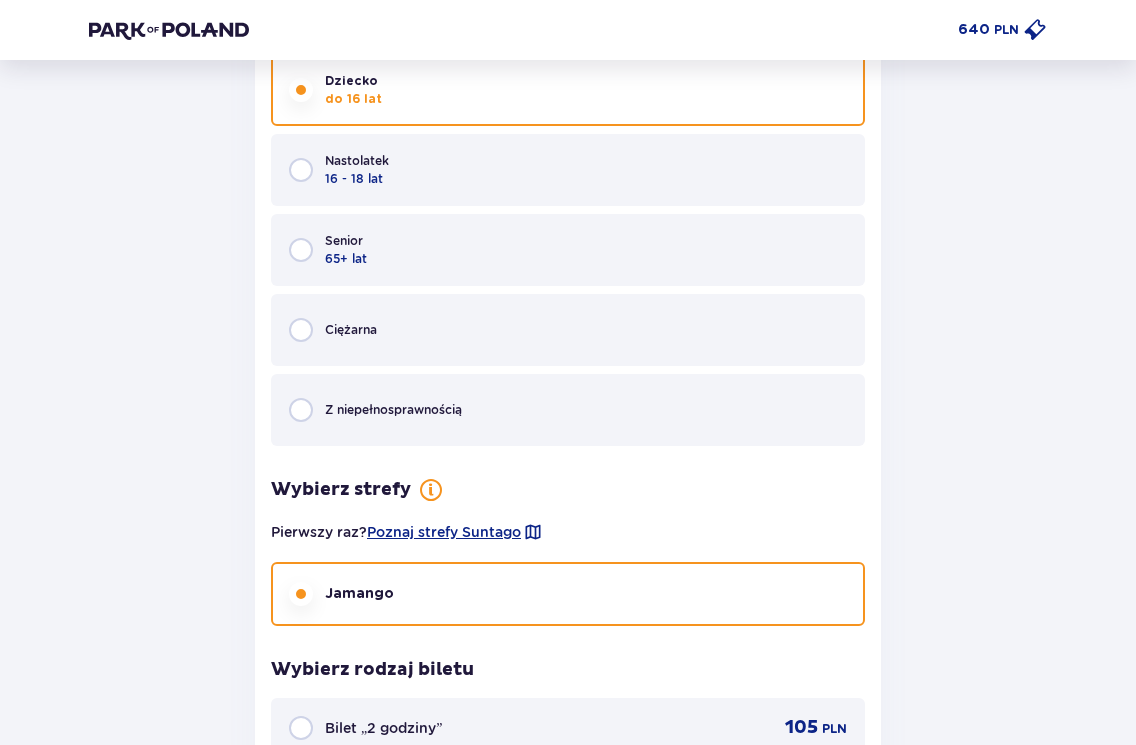 scroll, scrollTop: 2498, scrollLeft: 0, axis: vertical 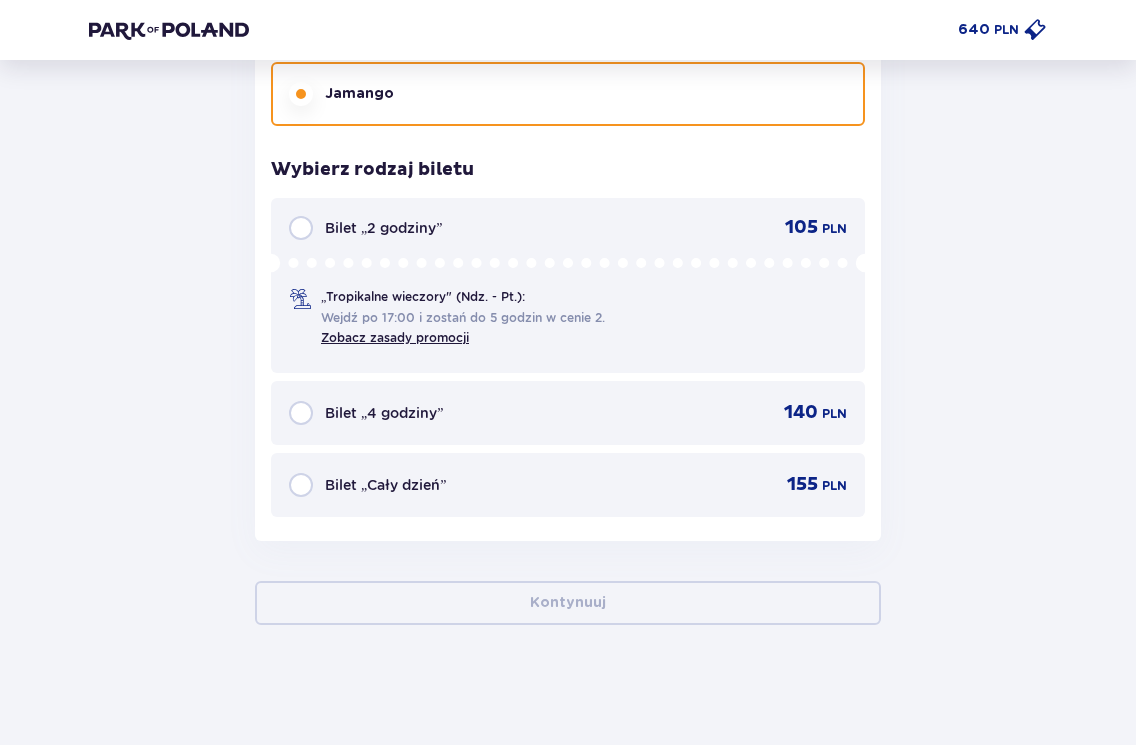 click on "Bilet „Cały dzień” 155 PLN" at bounding box center (568, 485) 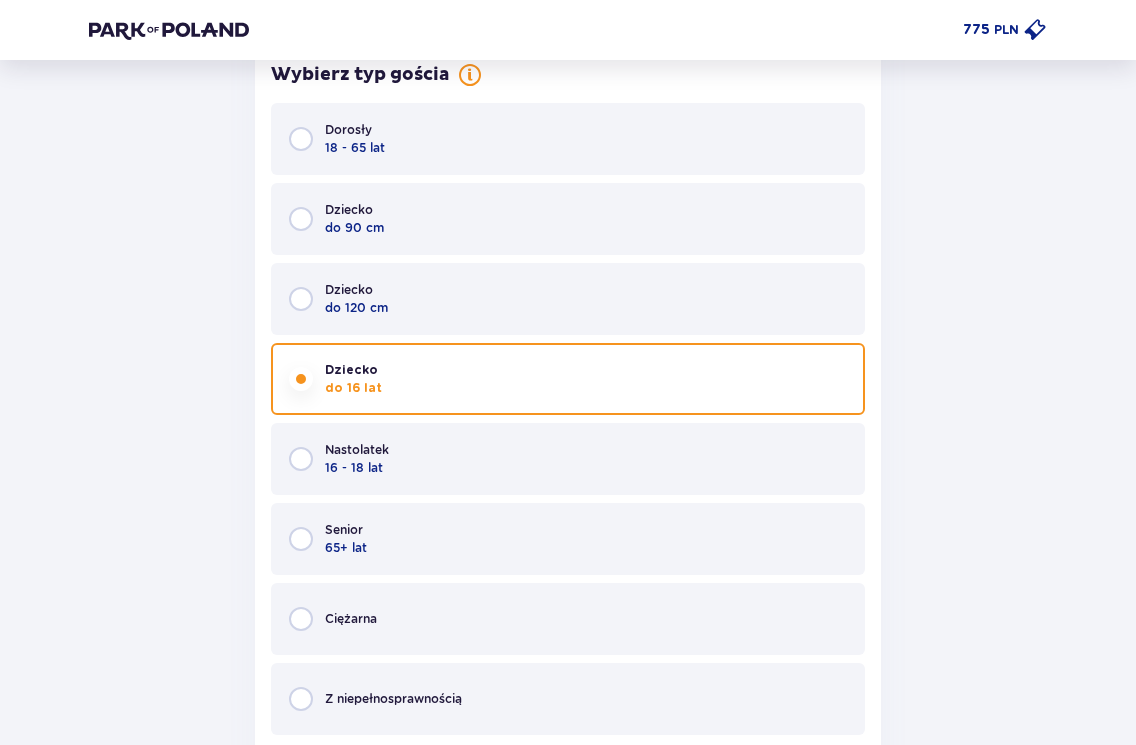 scroll, scrollTop: 1666, scrollLeft: 0, axis: vertical 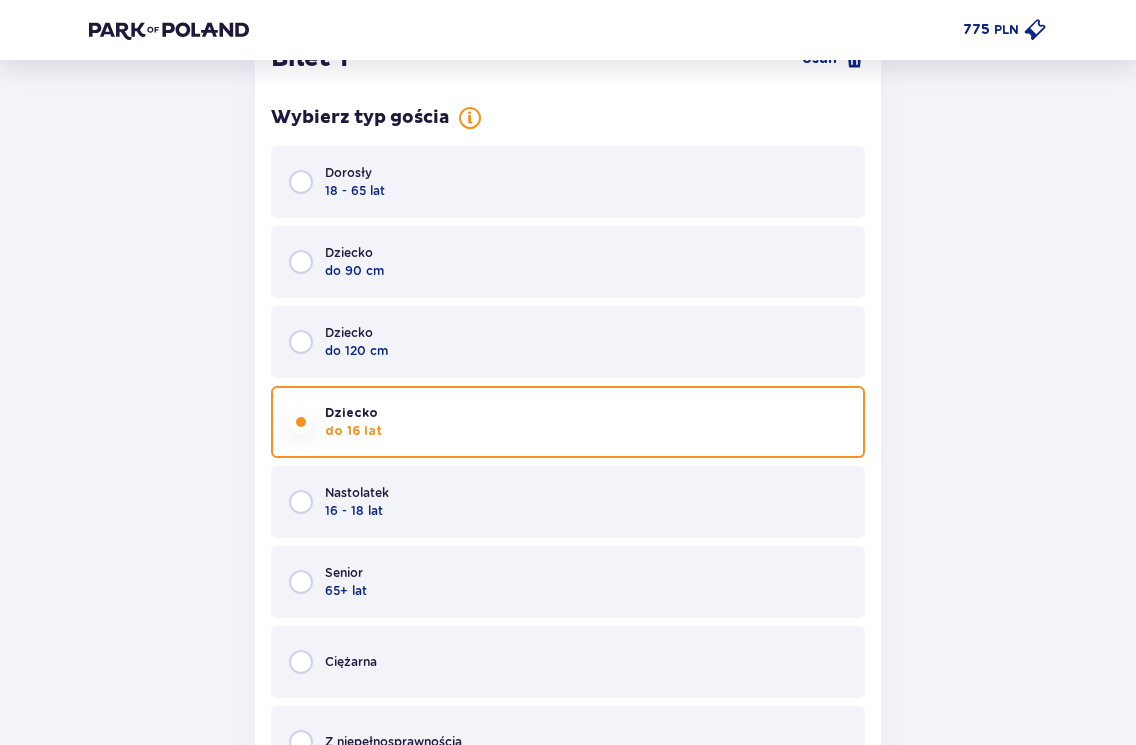 click on "Dorosły 18 - 65 lat" at bounding box center [568, 182] 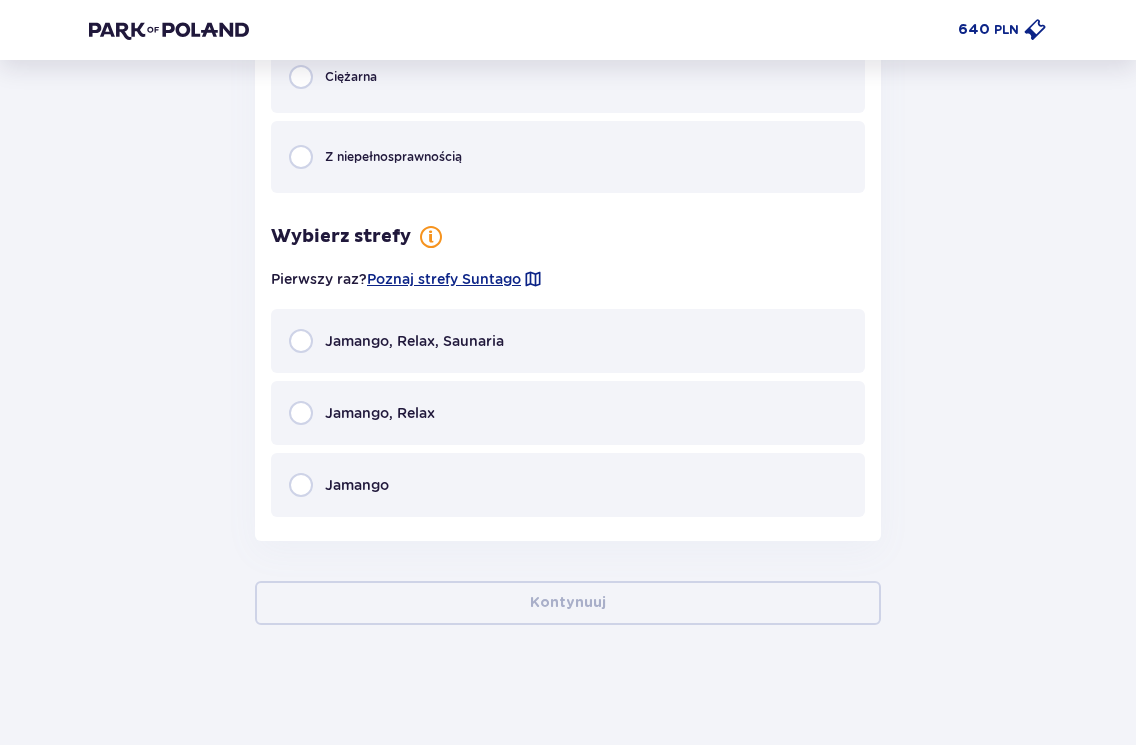 scroll, scrollTop: 2251, scrollLeft: 0, axis: vertical 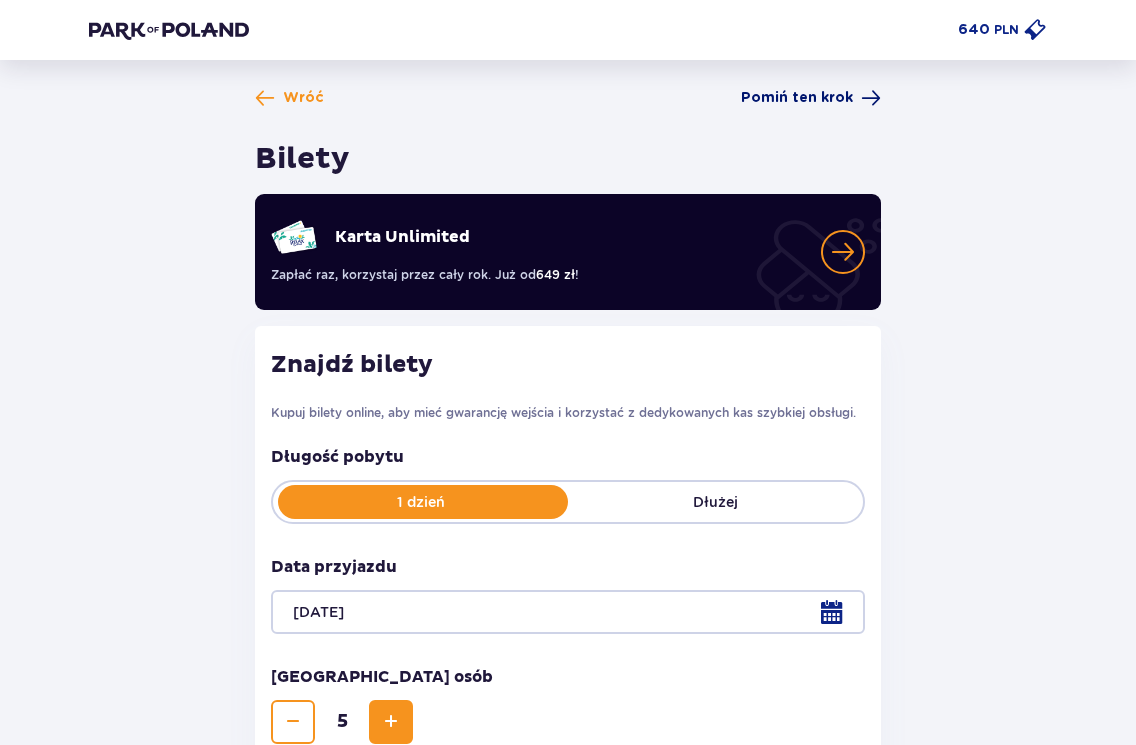 click on "Pomiń ten krok" at bounding box center [797, 98] 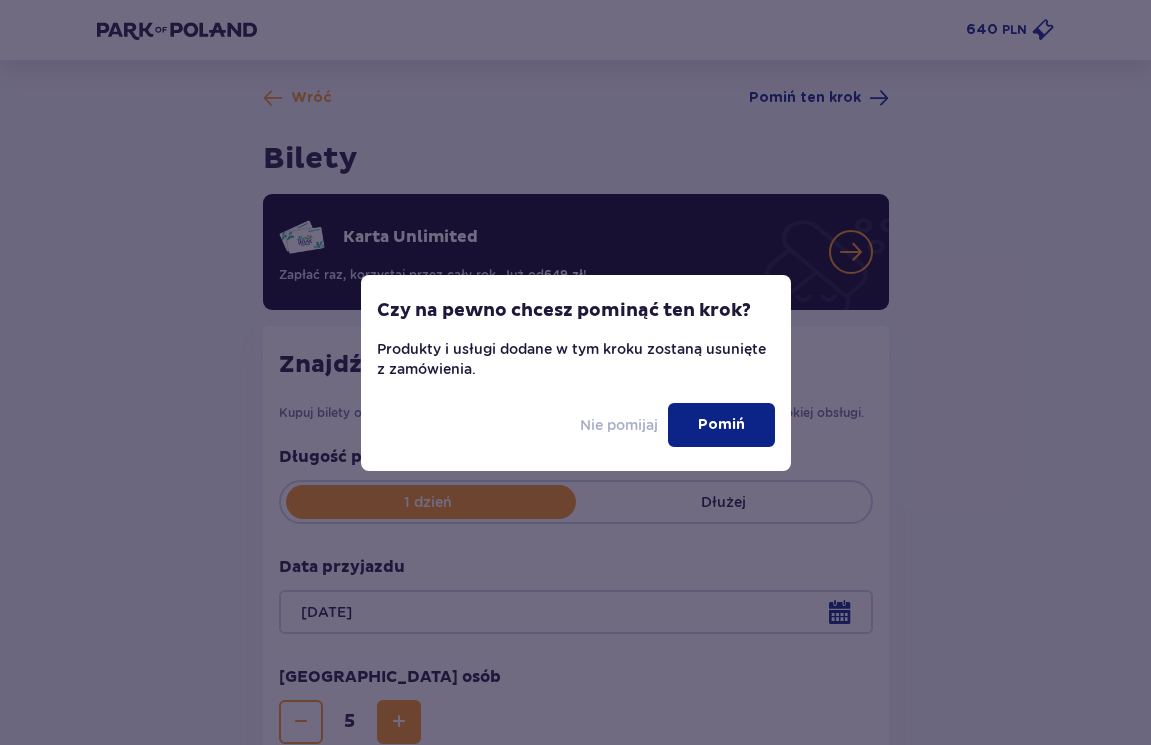 click on "Nie pomijaj" at bounding box center (619, 425) 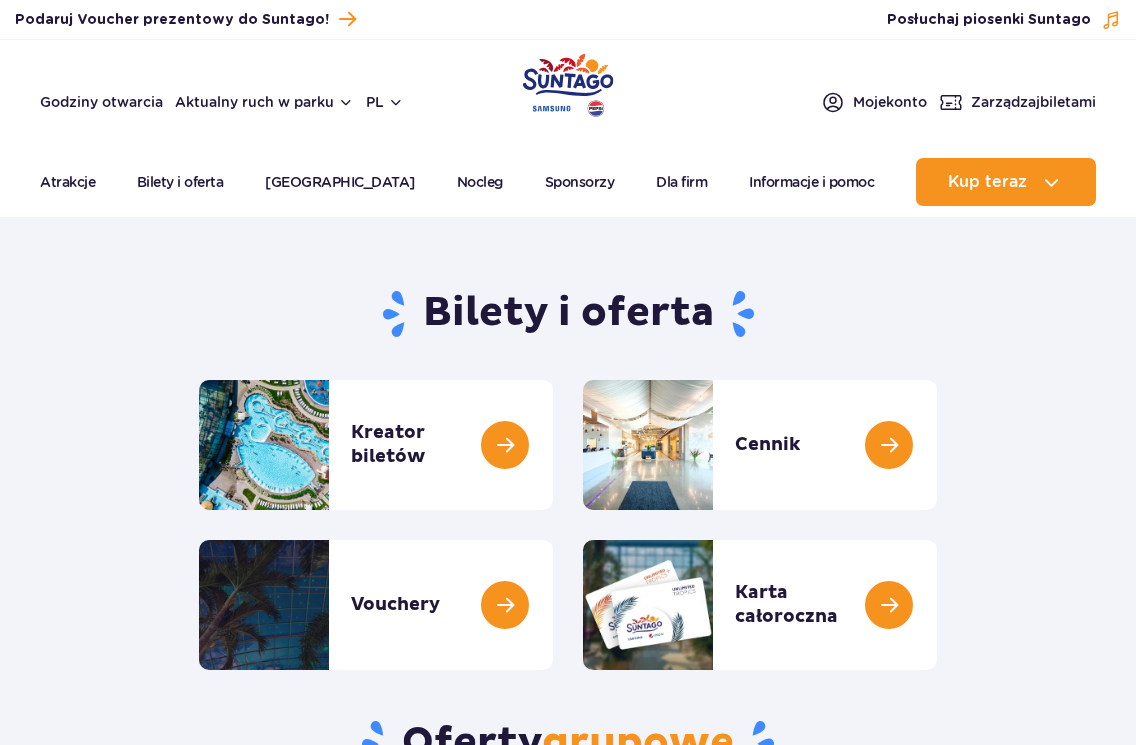 scroll, scrollTop: 0, scrollLeft: 0, axis: both 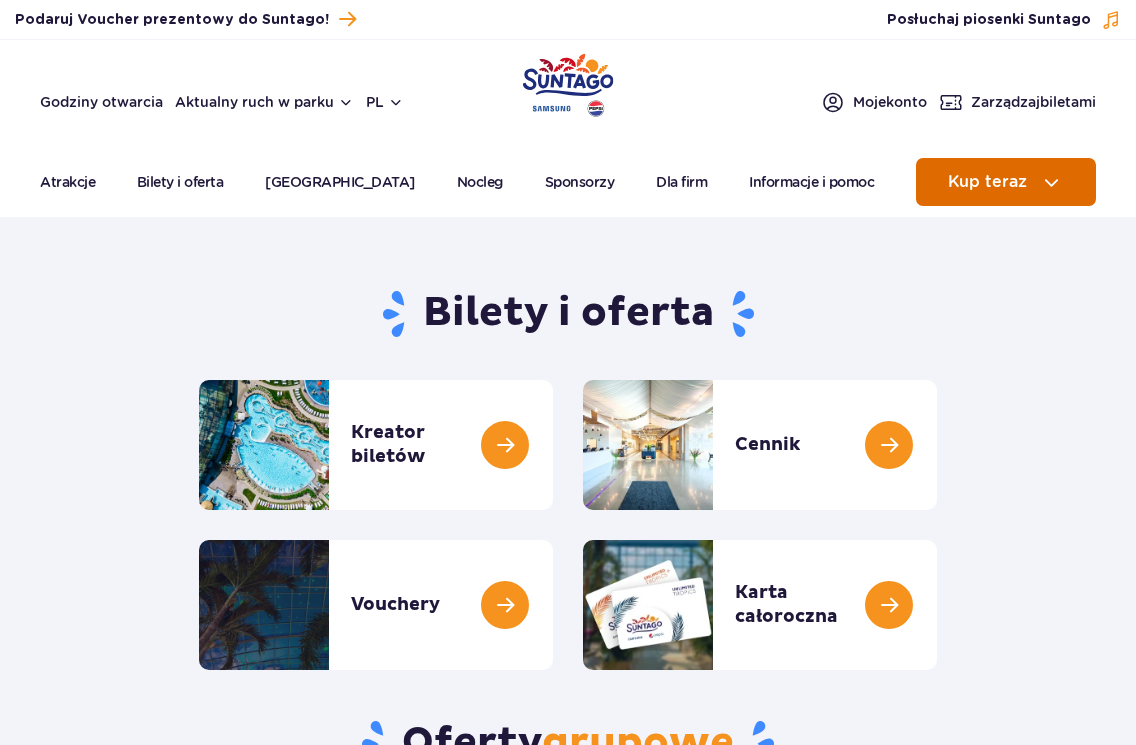 click on "Kup teraz" at bounding box center [987, 182] 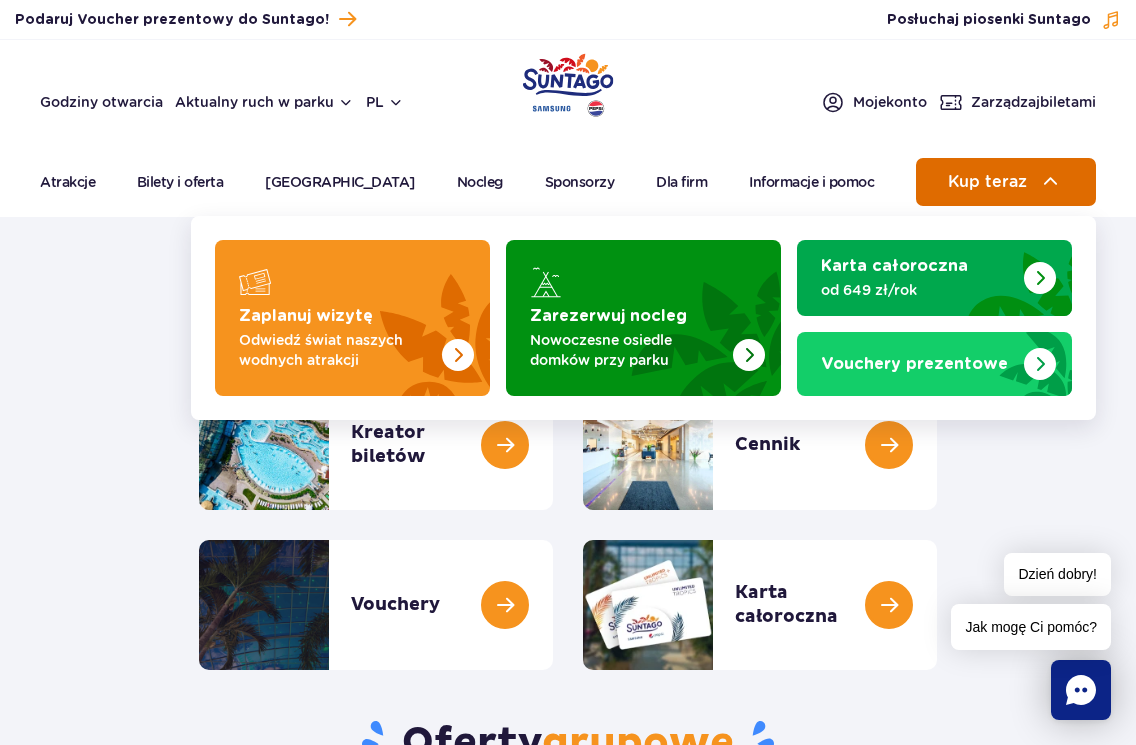 click on "Kup teraz" at bounding box center [987, 182] 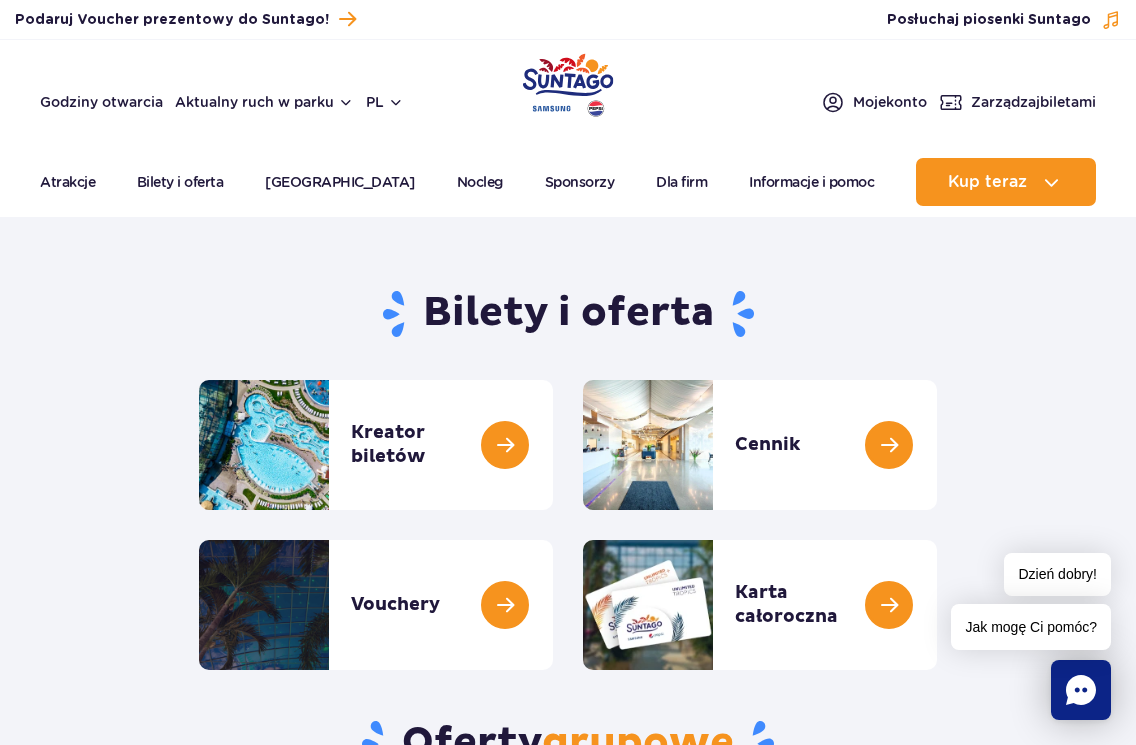 click at bounding box center [568, 85] 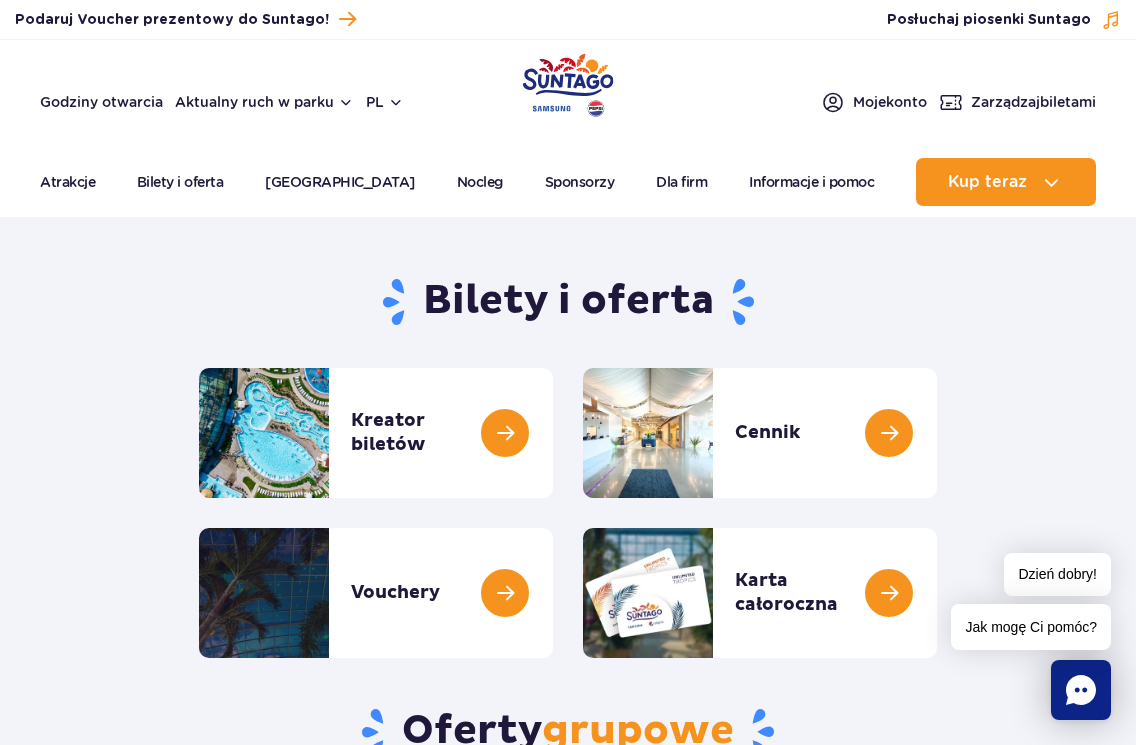 scroll, scrollTop: 0, scrollLeft: 0, axis: both 